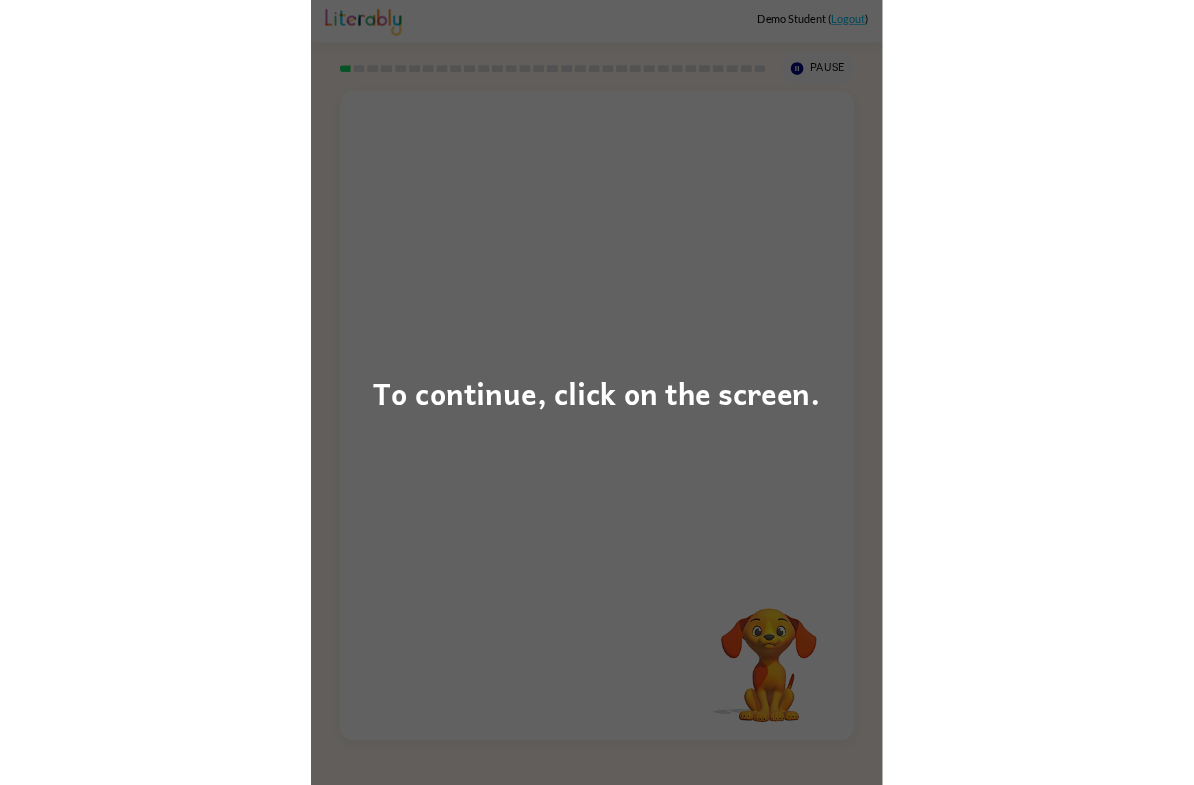 scroll, scrollTop: 0, scrollLeft: 0, axis: both 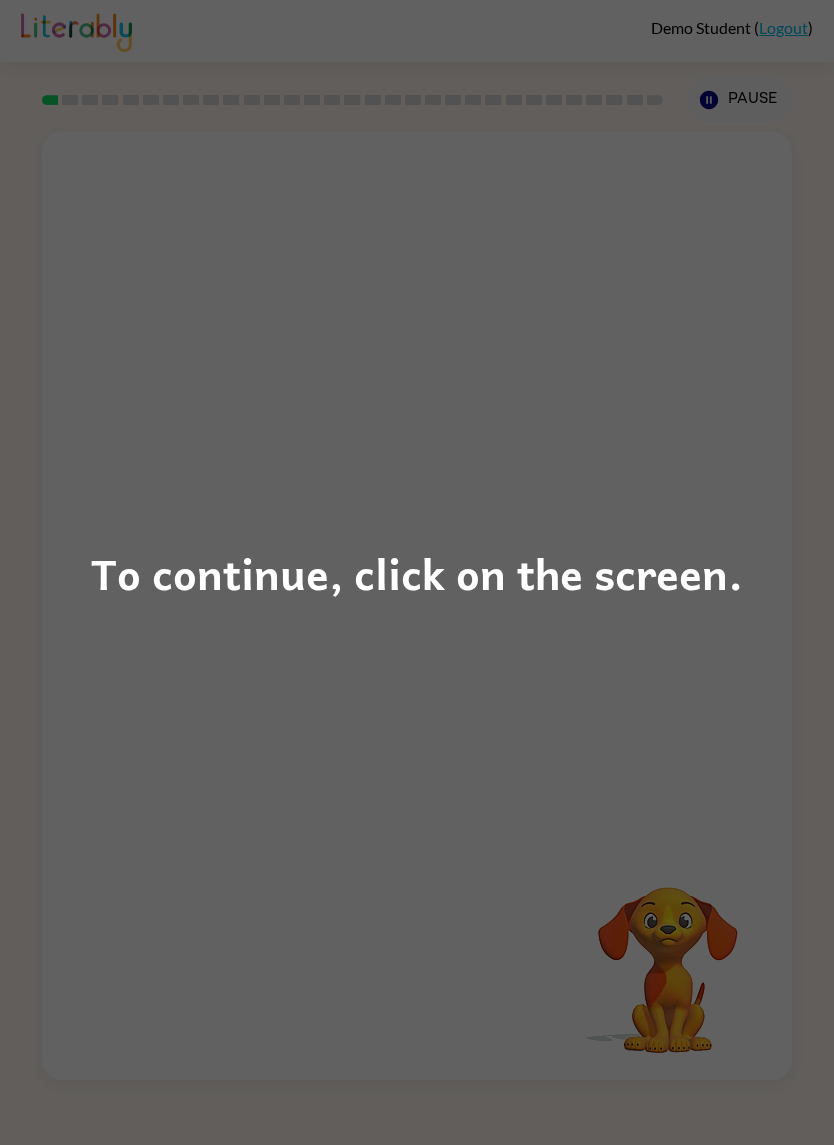 click on "To continue, click on the screen." at bounding box center (417, 572) 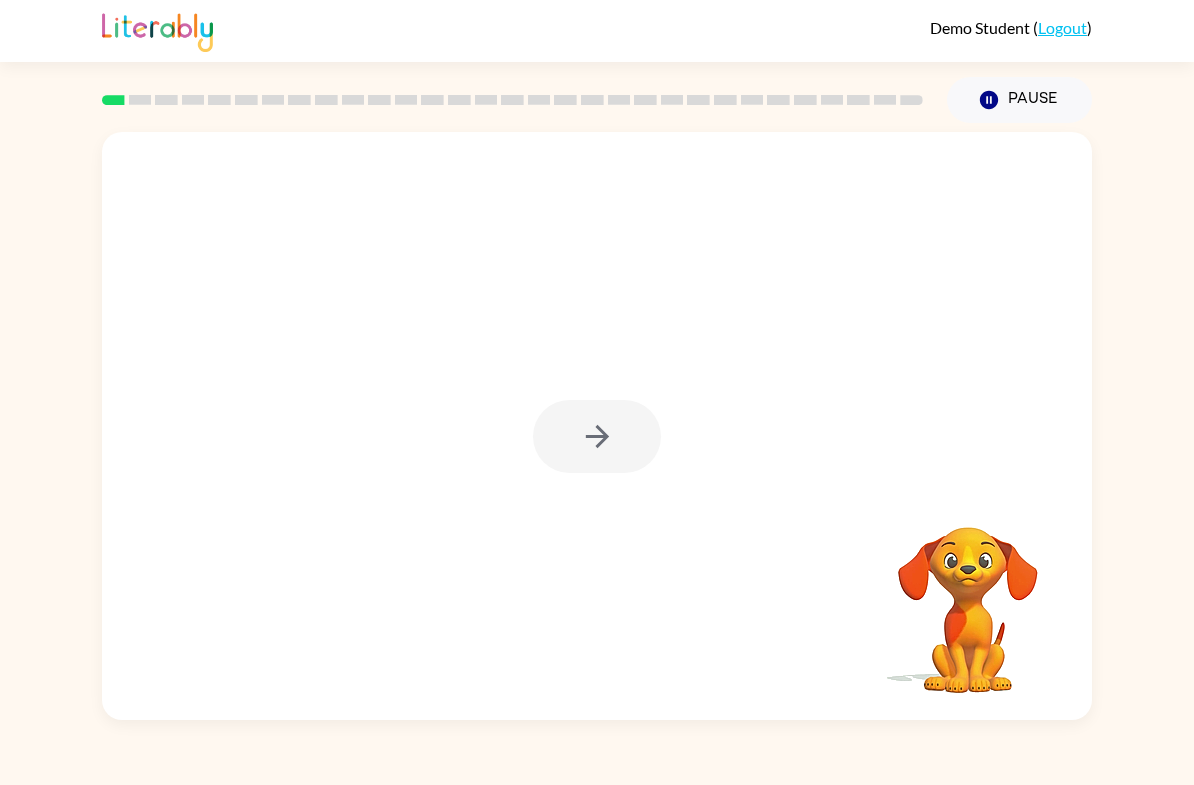 click at bounding box center [597, 436] 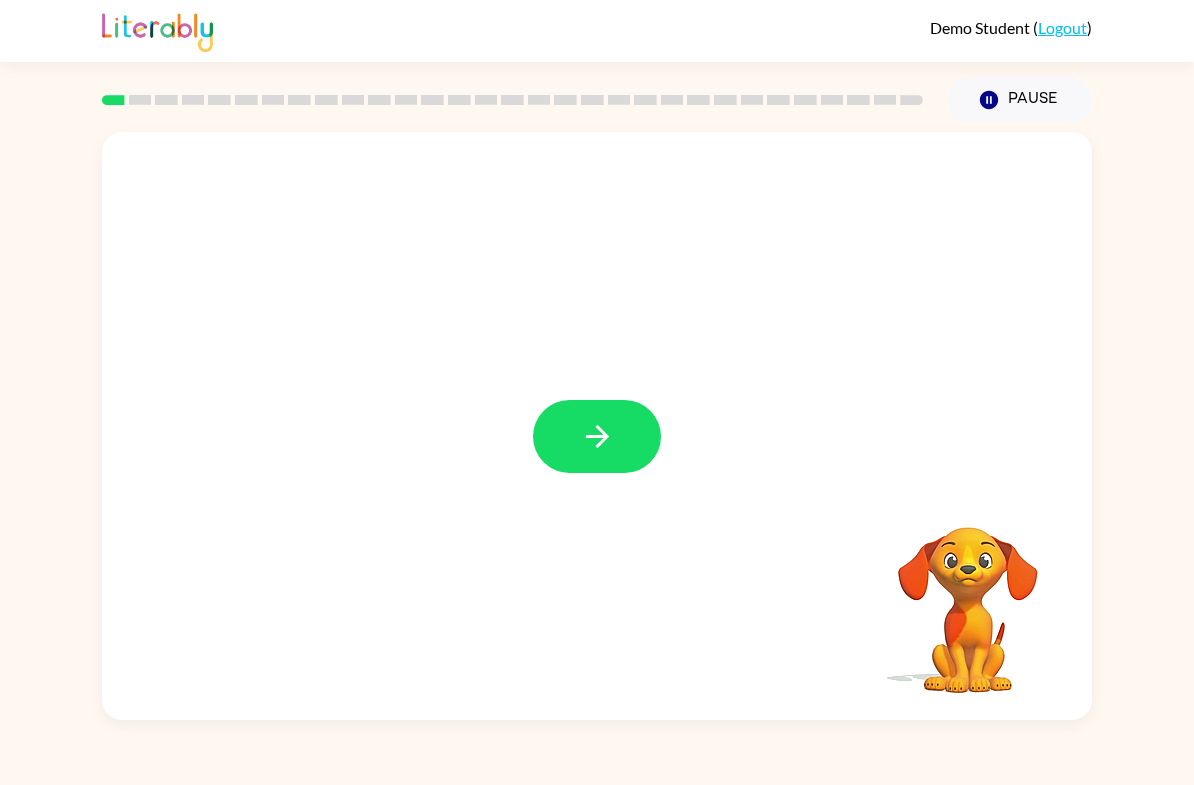 click at bounding box center (597, 426) 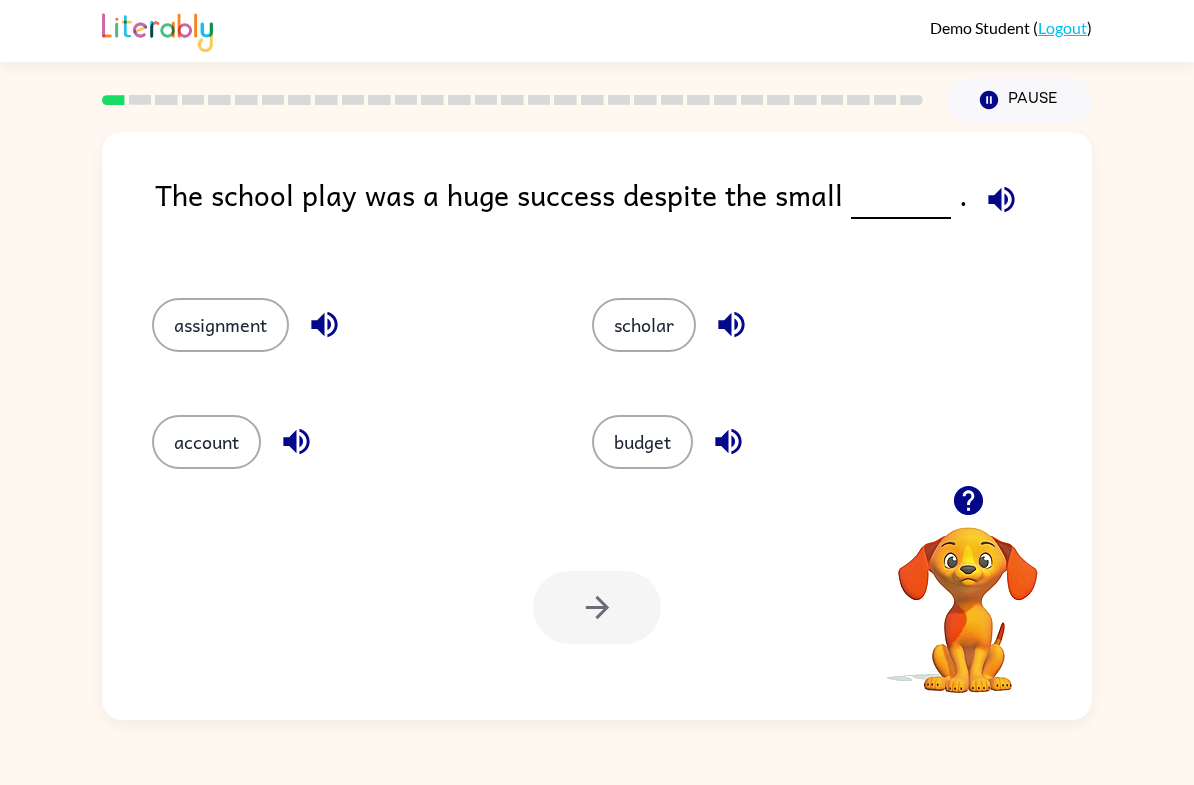 click on "budget" at bounding box center (220, 325) 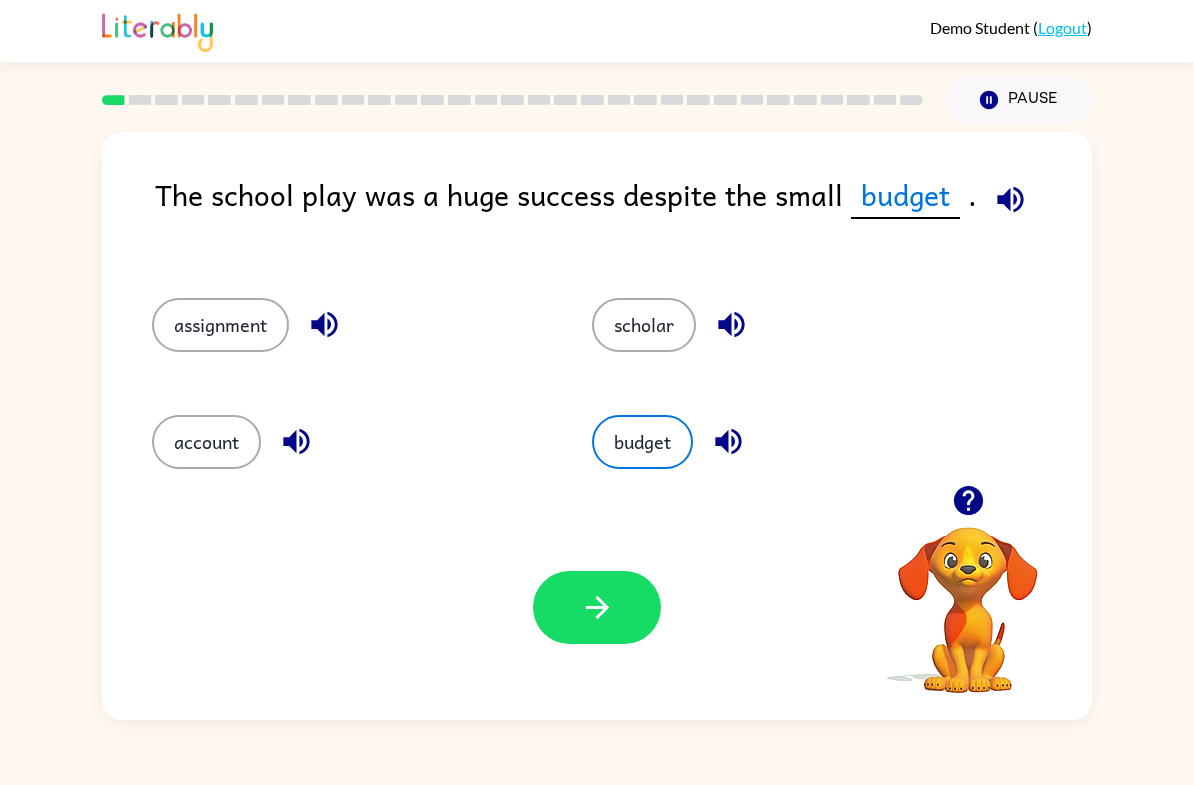 click at bounding box center [597, 607] 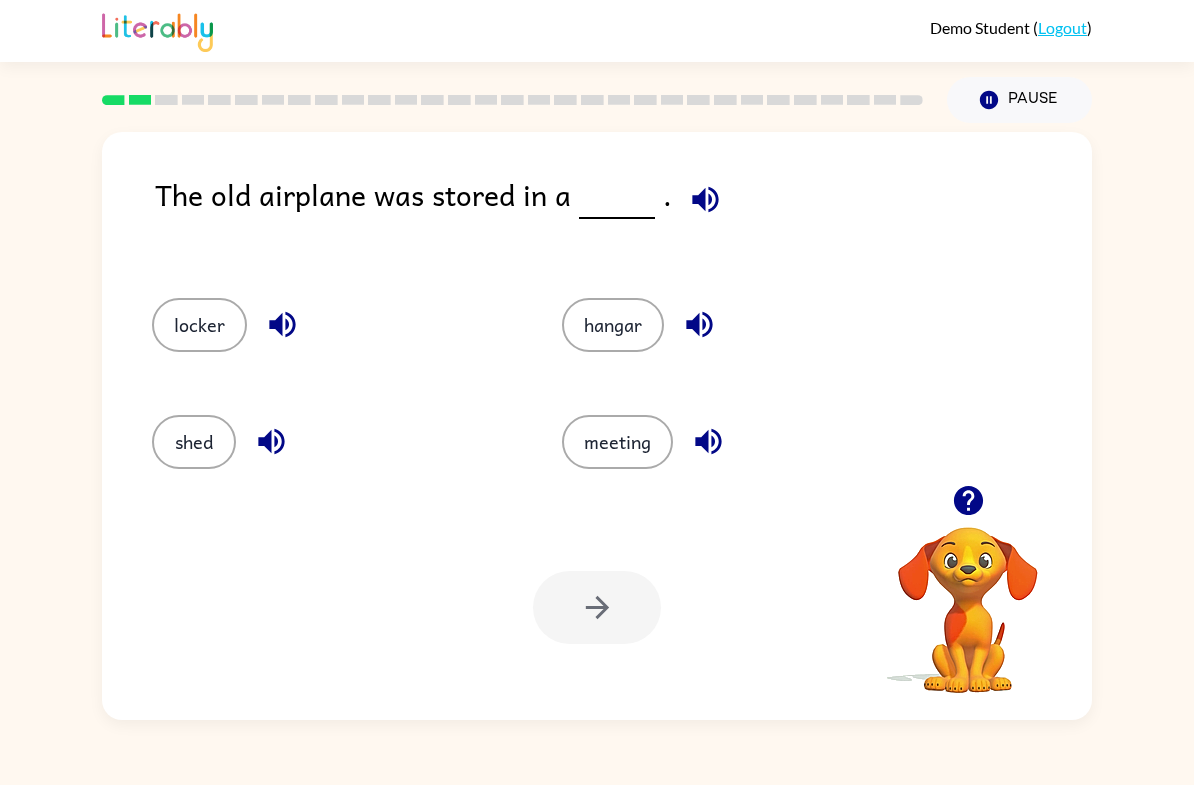 click on "hangar" at bounding box center [199, 325] 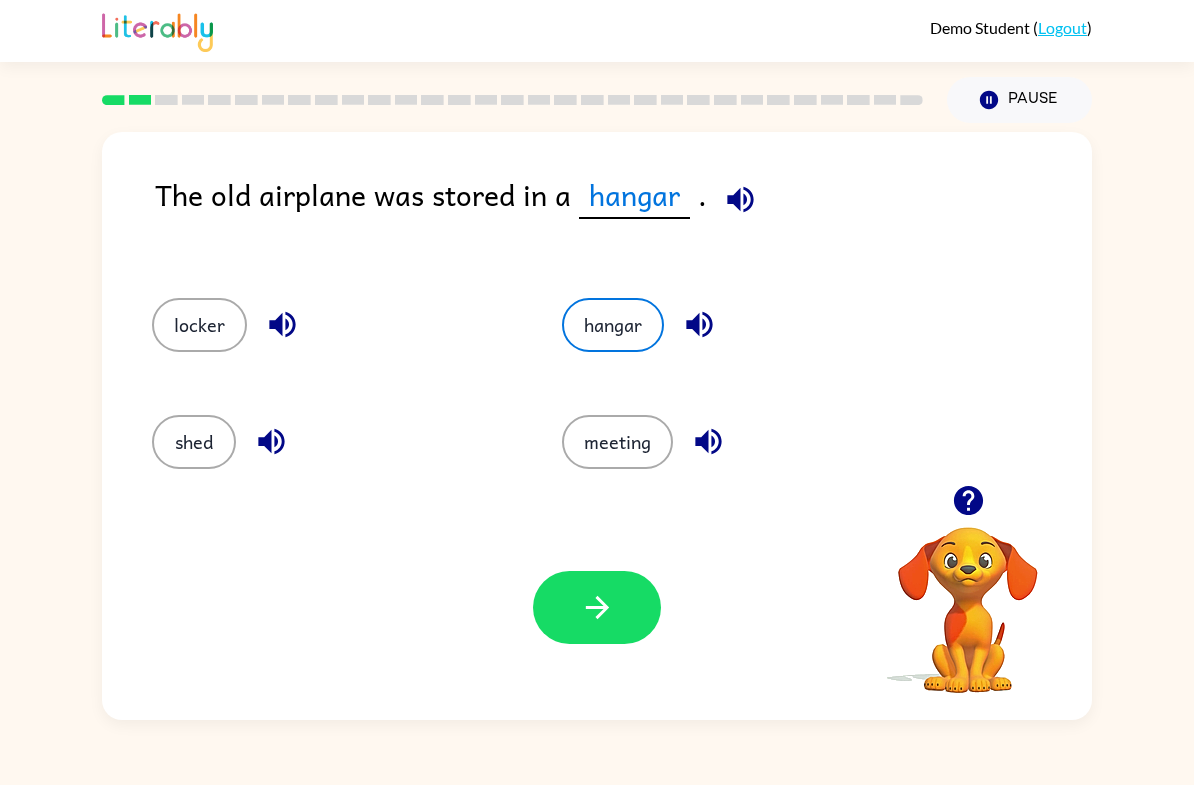 click at bounding box center (597, 607) 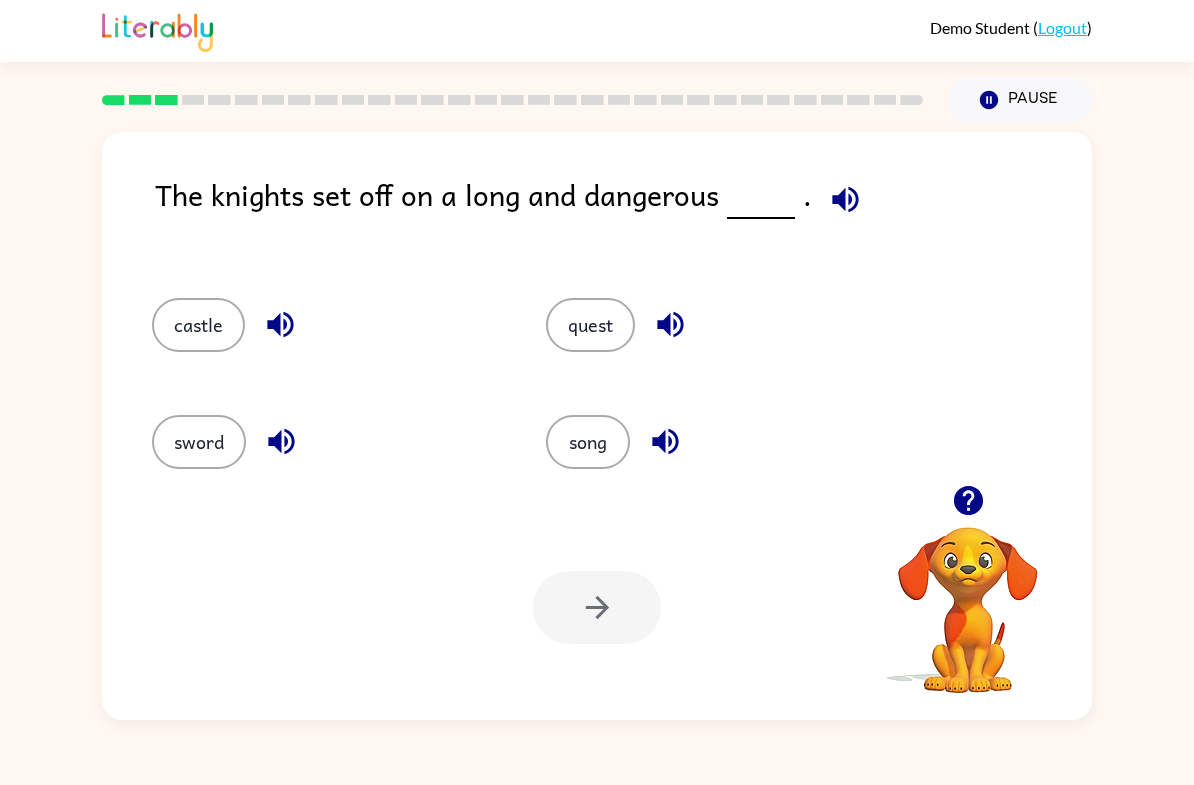 click on "sword" at bounding box center (198, 325) 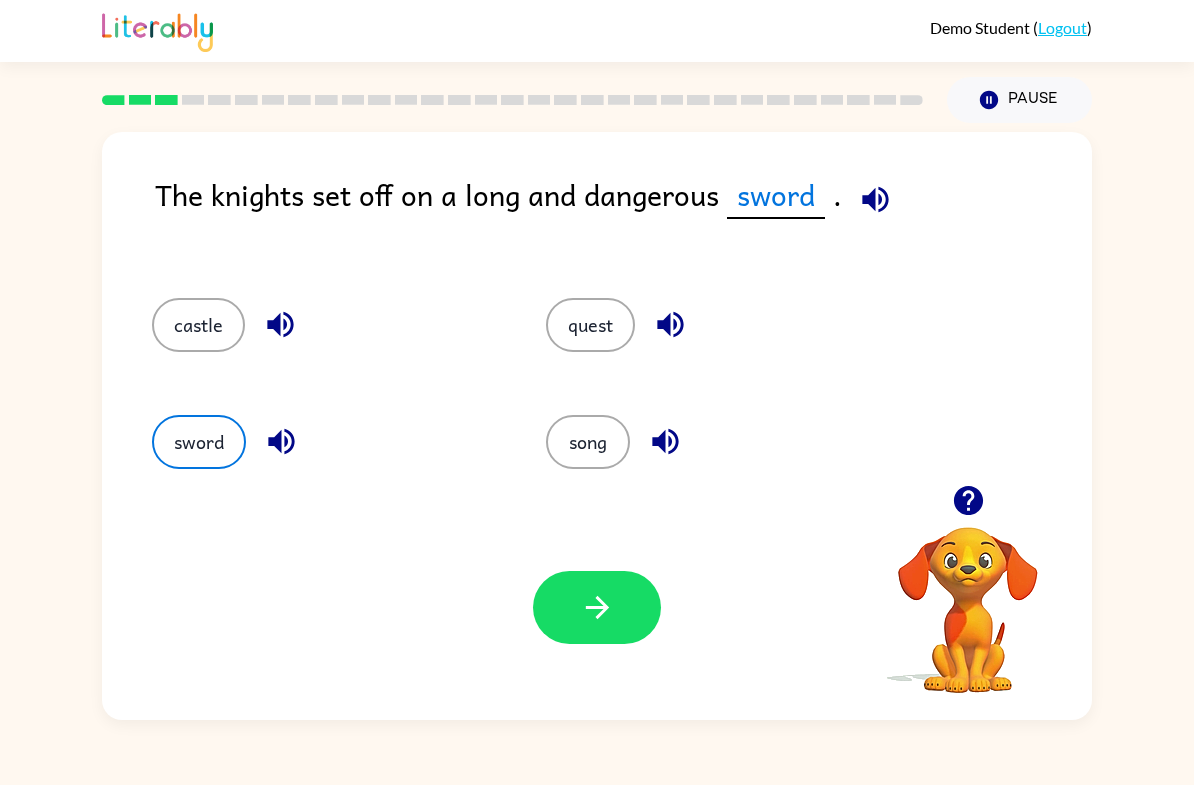 click on "castle" at bounding box center [198, 325] 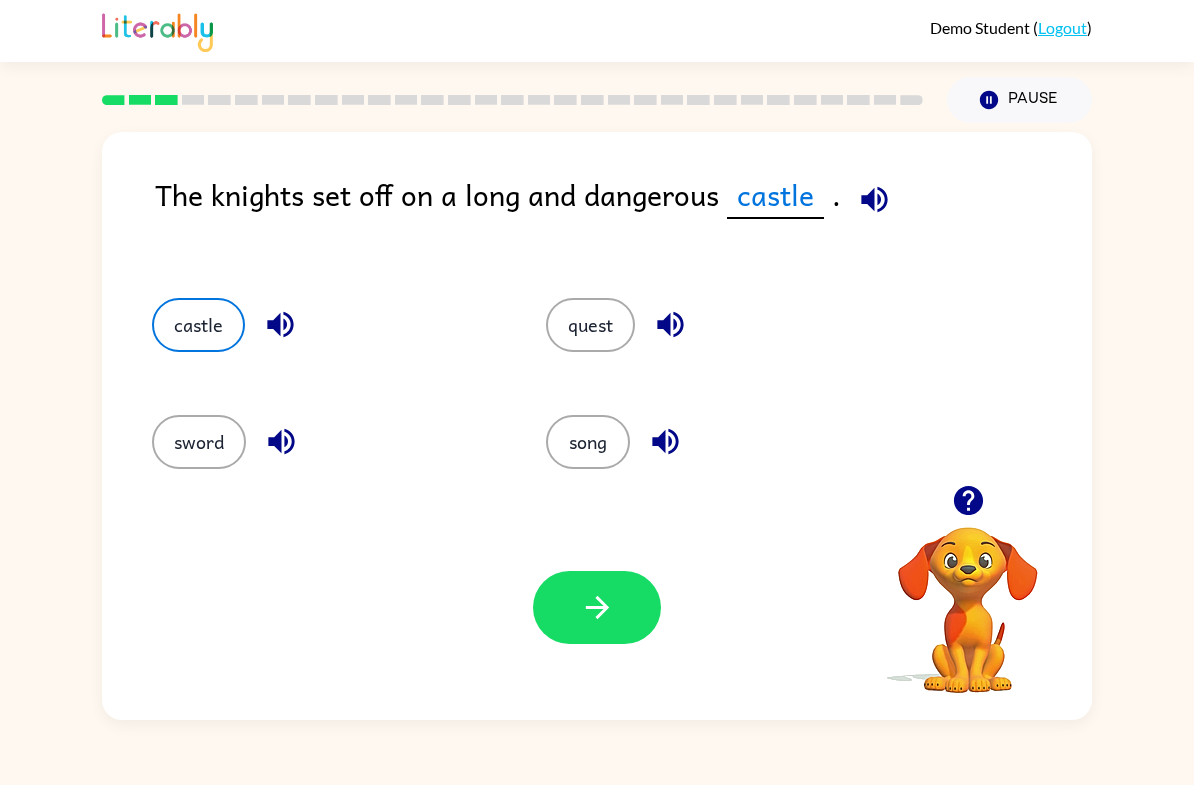 click on "quest" at bounding box center [590, 325] 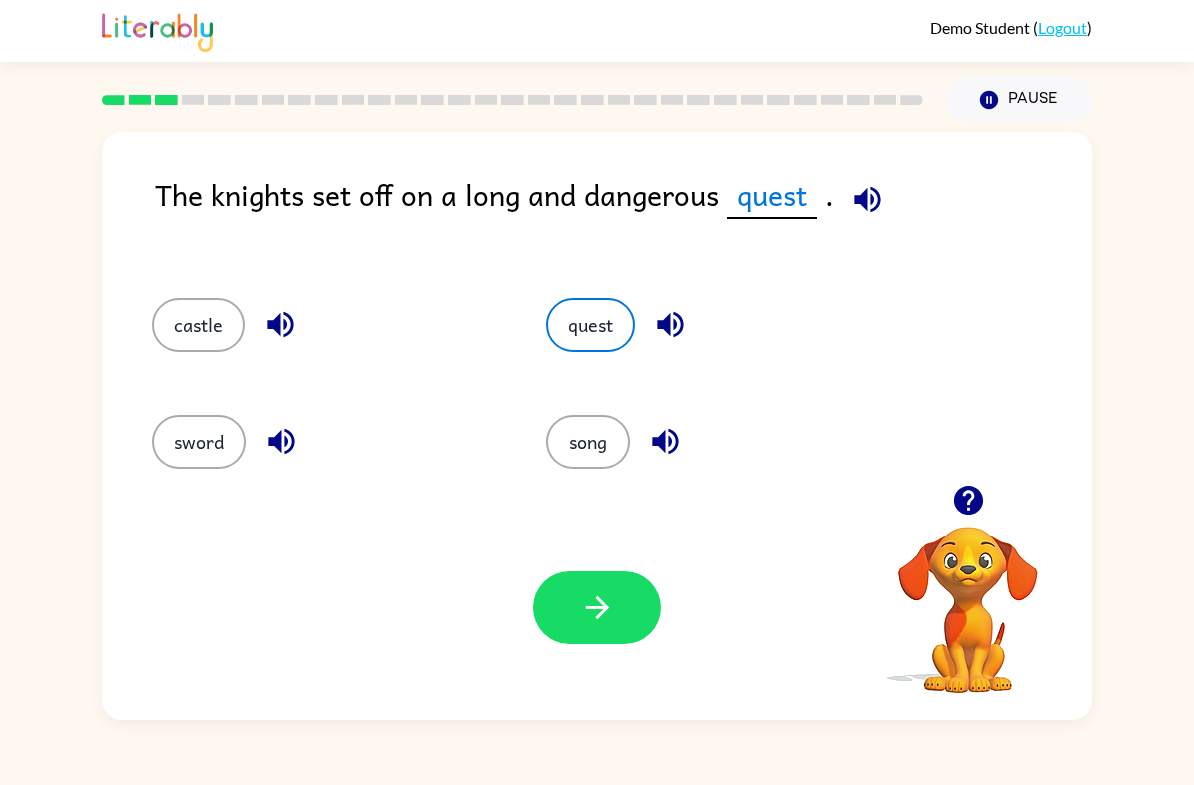 click at bounding box center (597, 607) 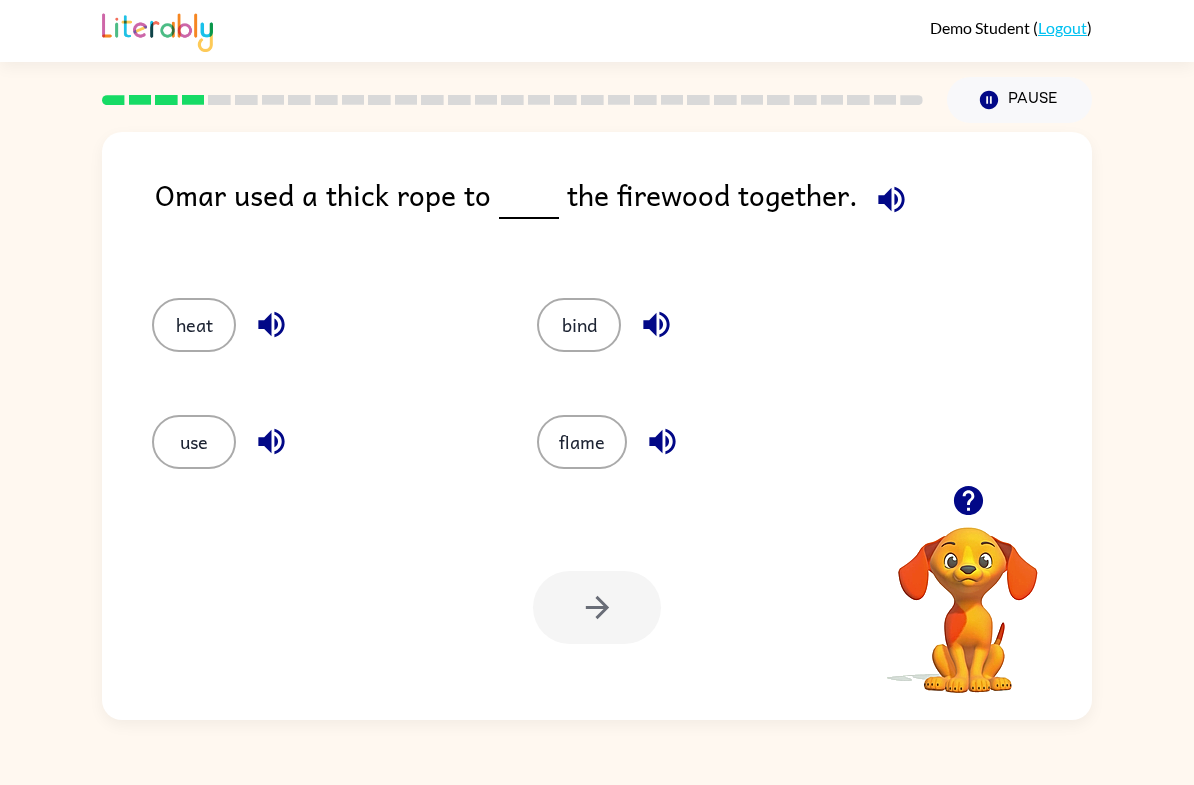 click on "bind" at bounding box center [194, 325] 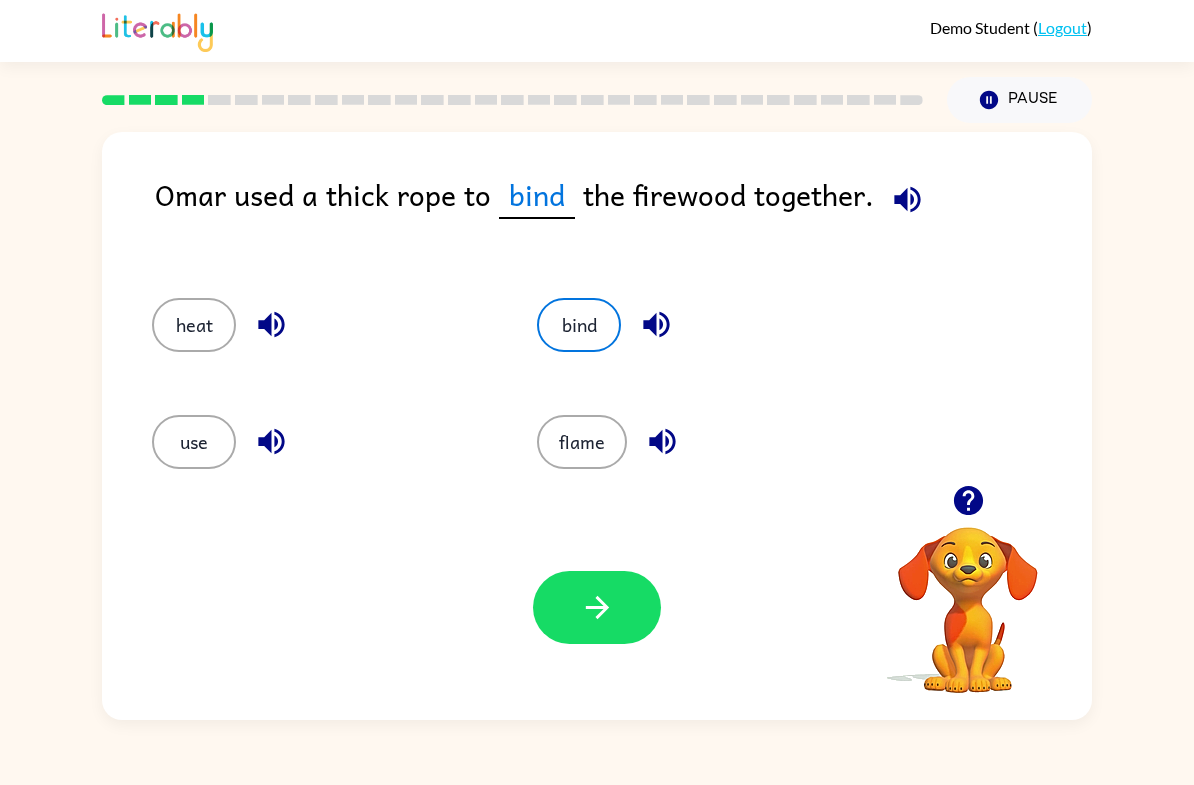 click at bounding box center [597, 607] 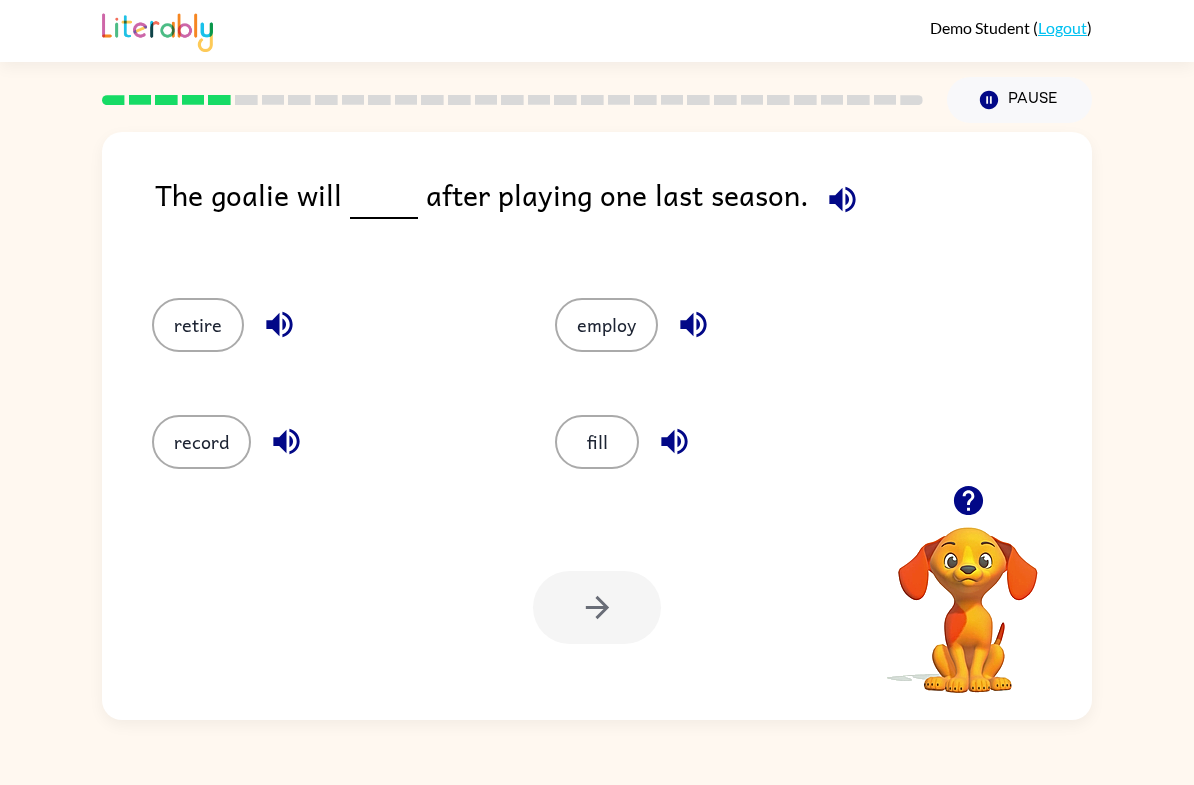 click at bounding box center (842, 199) 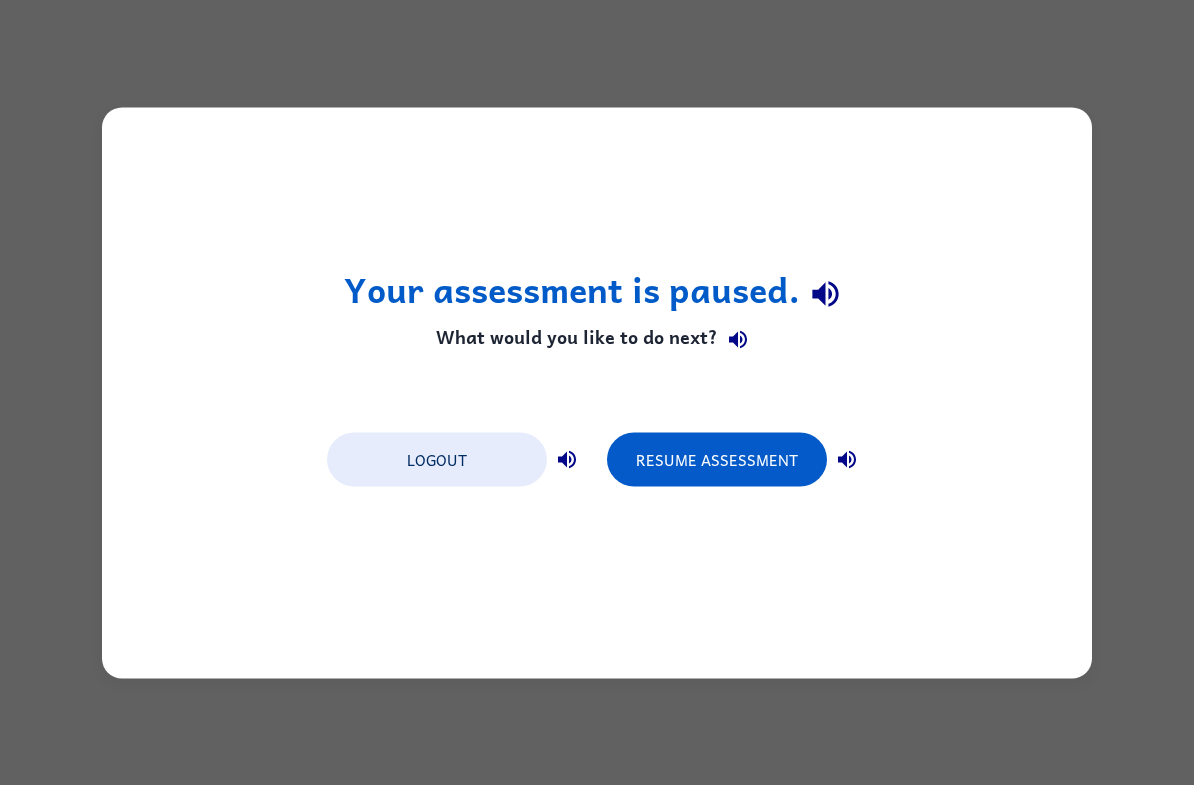 click on "Your assessment is paused. What would you like to do next? Logout Resume Assessment" at bounding box center [597, 392] 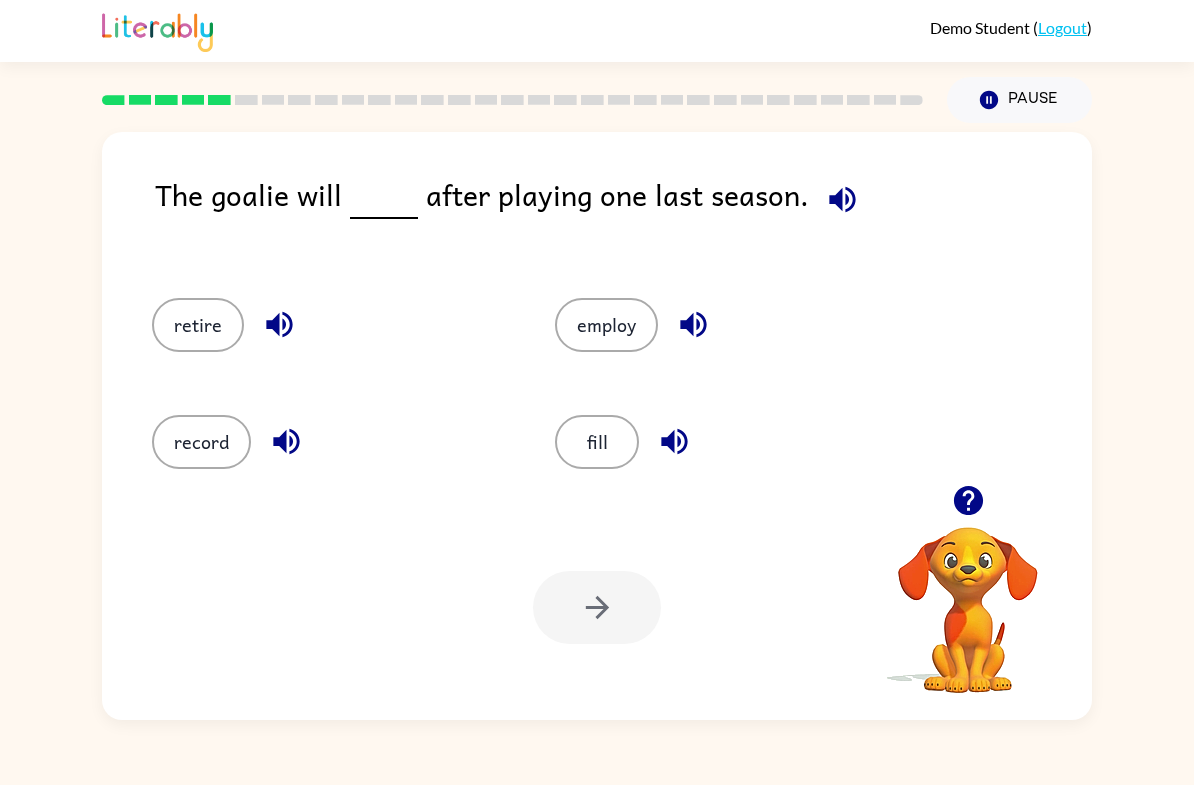 click at bounding box center (842, 199) 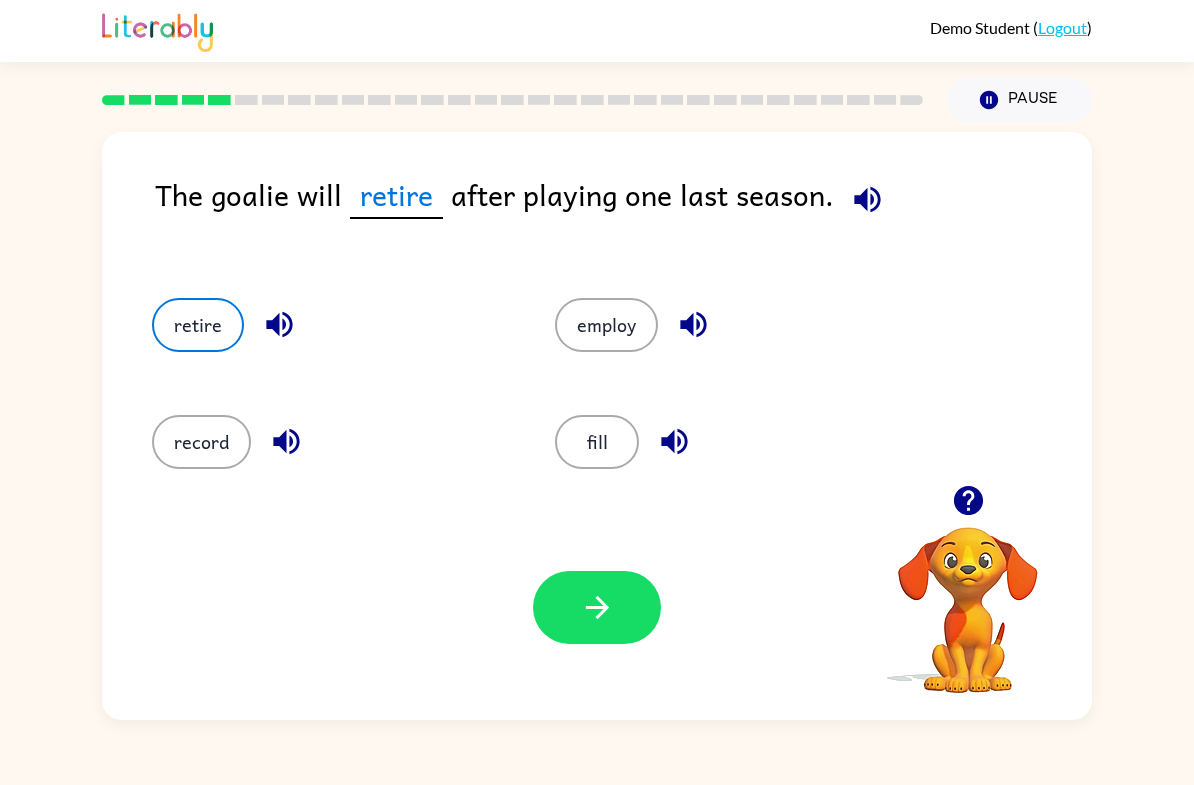 click at bounding box center (597, 607) 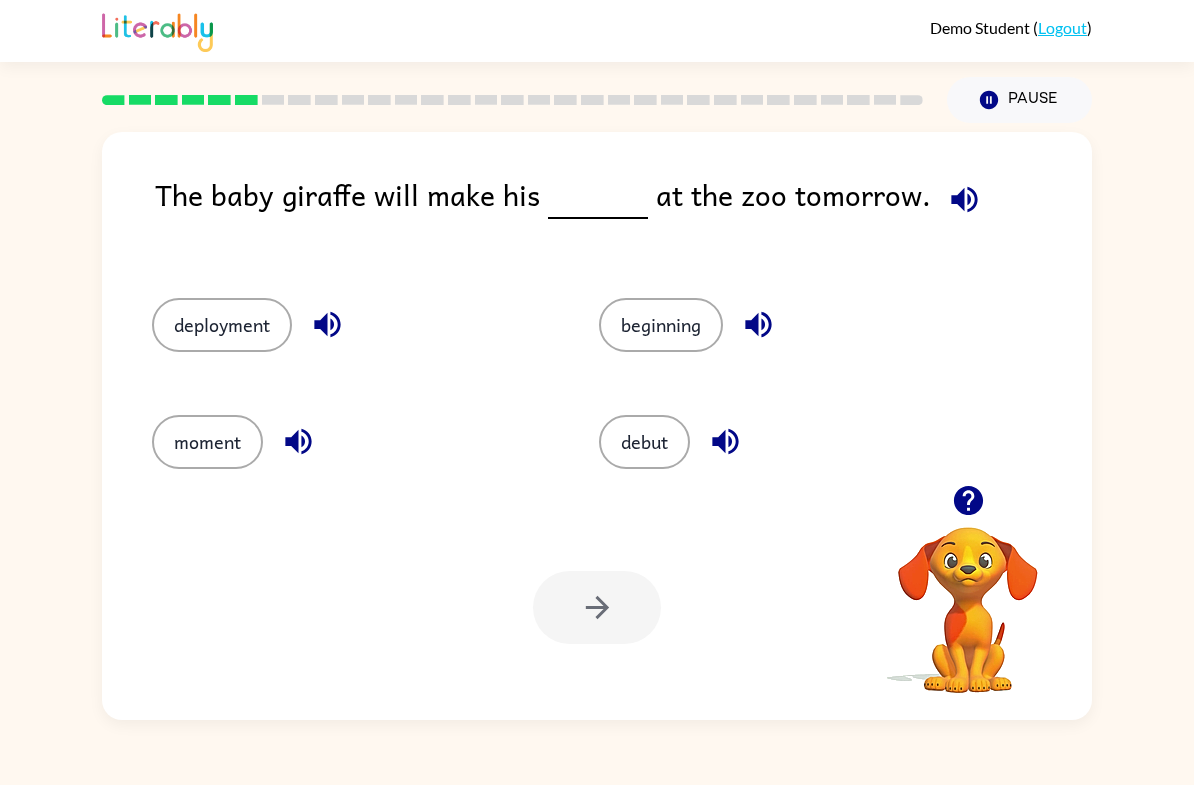 click on "debut" at bounding box center [222, 325] 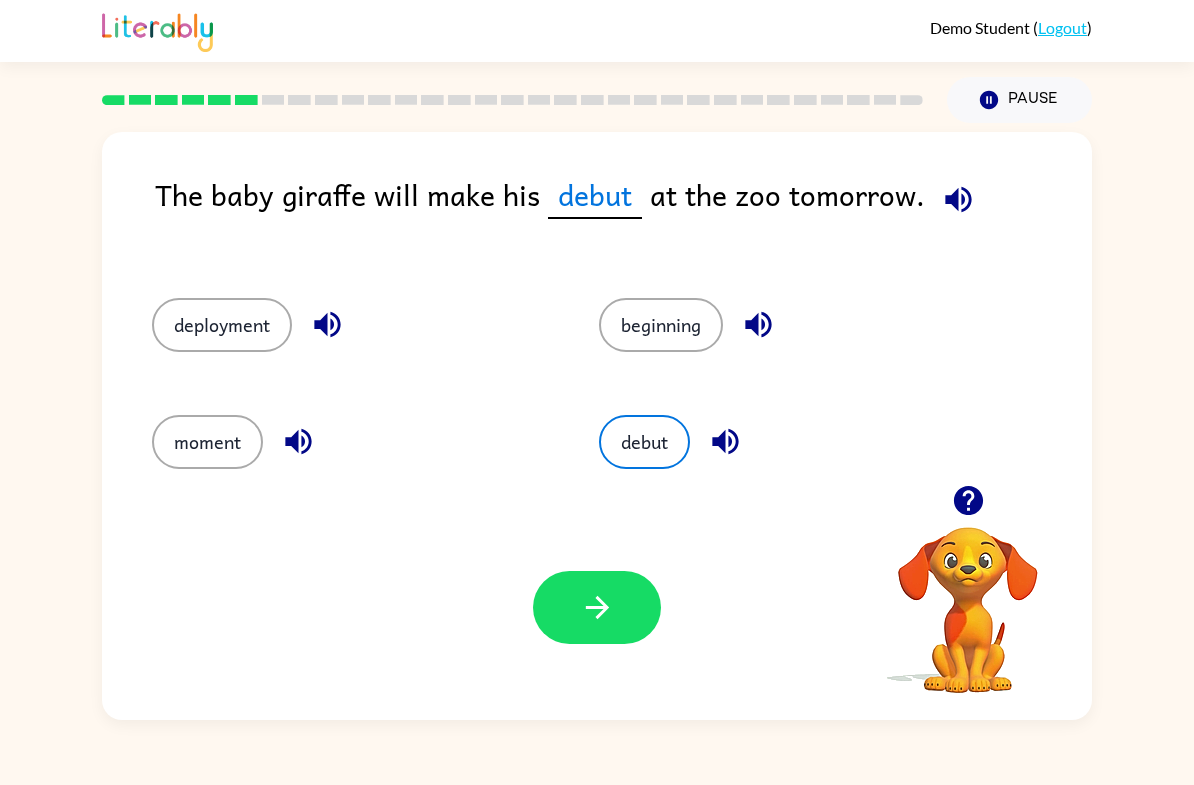 click at bounding box center (597, 607) 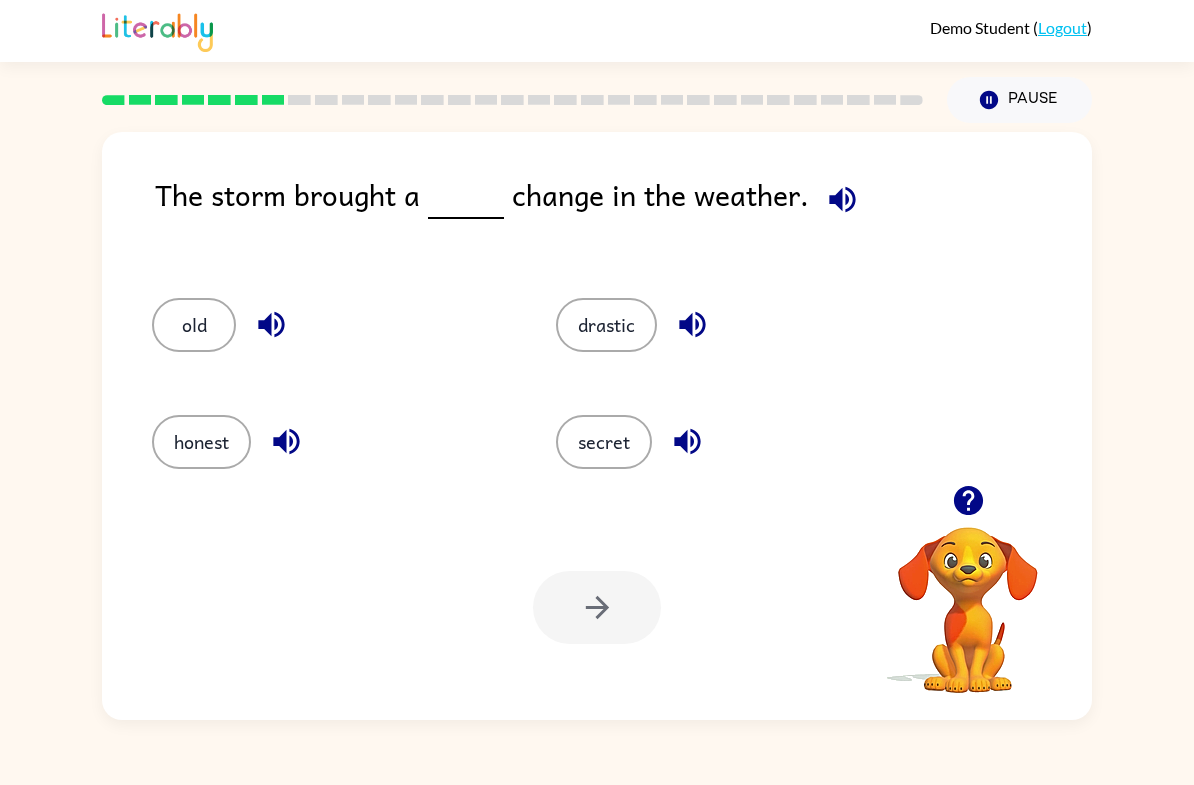 click on "drastic" at bounding box center [194, 325] 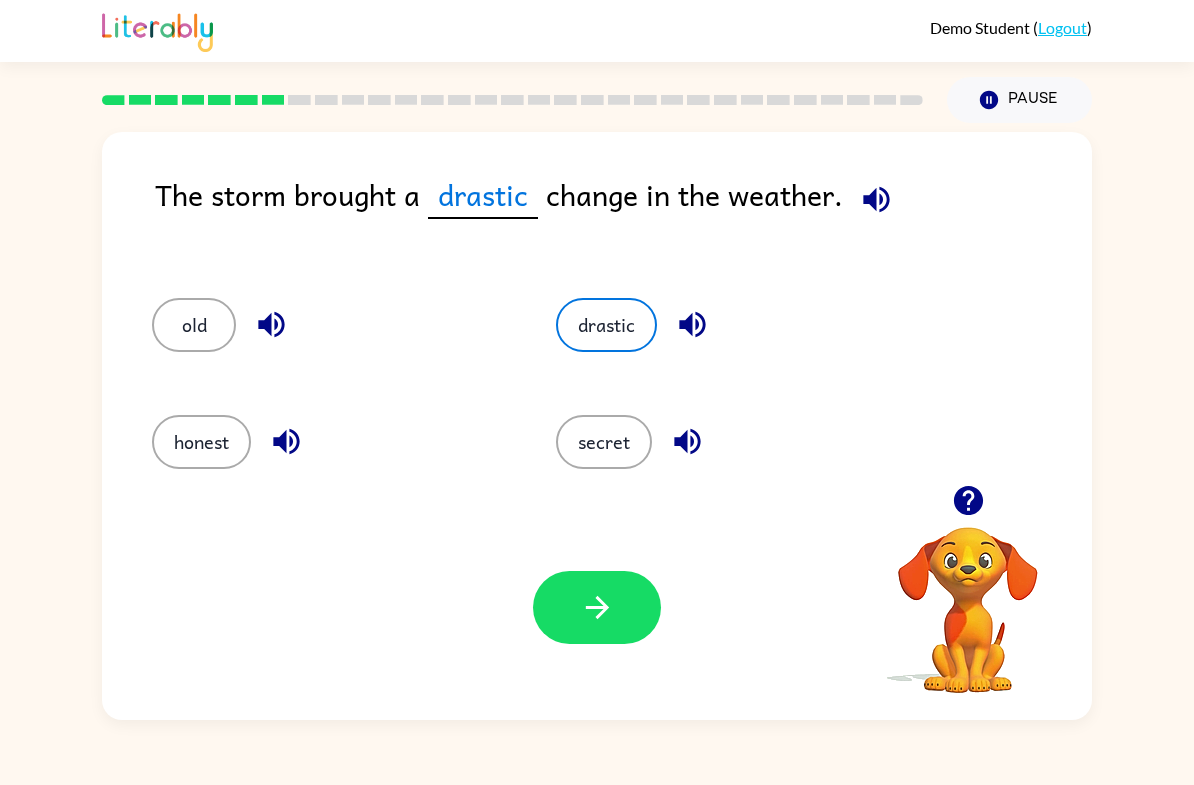click at bounding box center [597, 607] 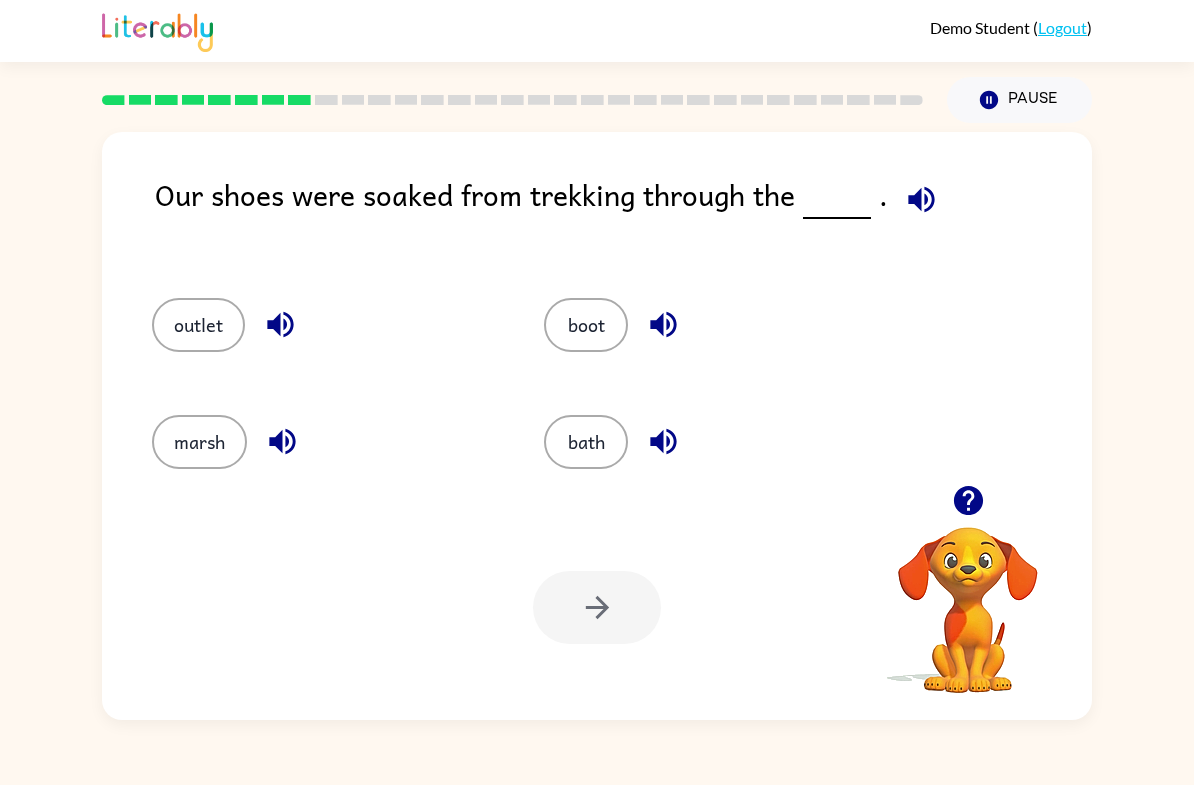 click on "bath" at bounding box center (198, 325) 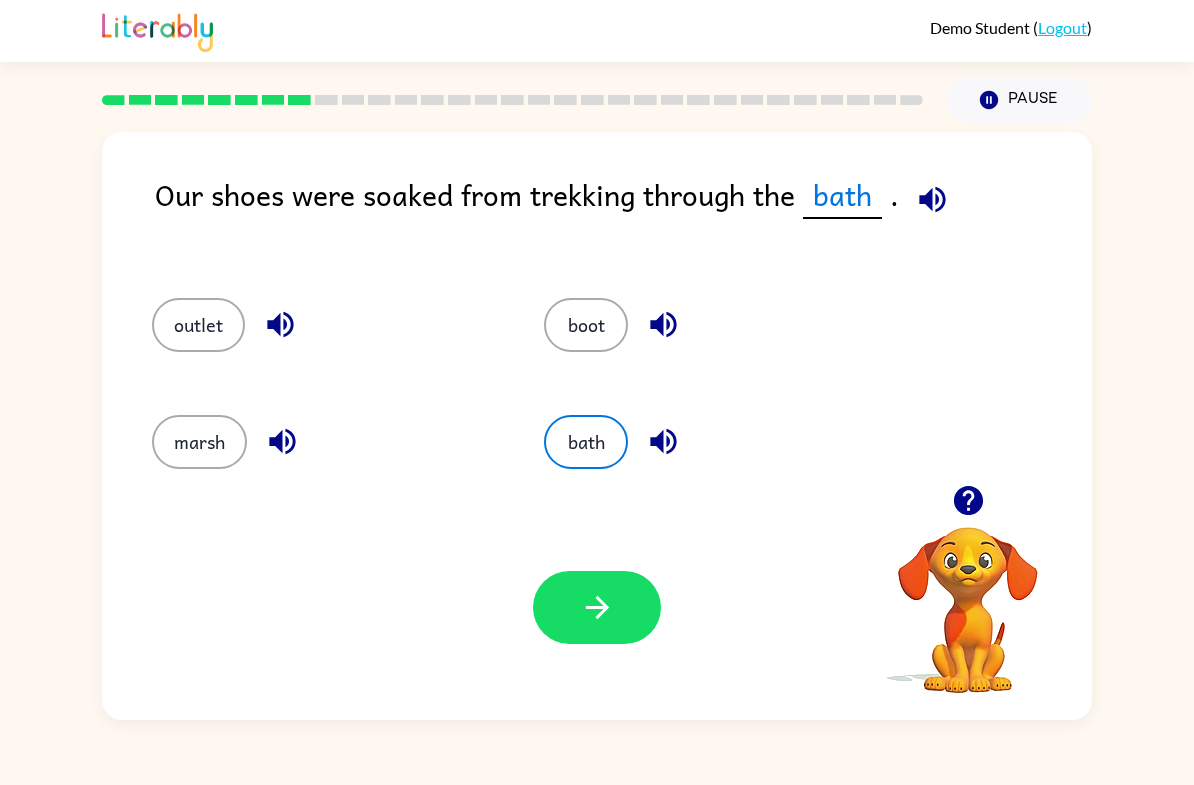 click on "outlet" at bounding box center (198, 325) 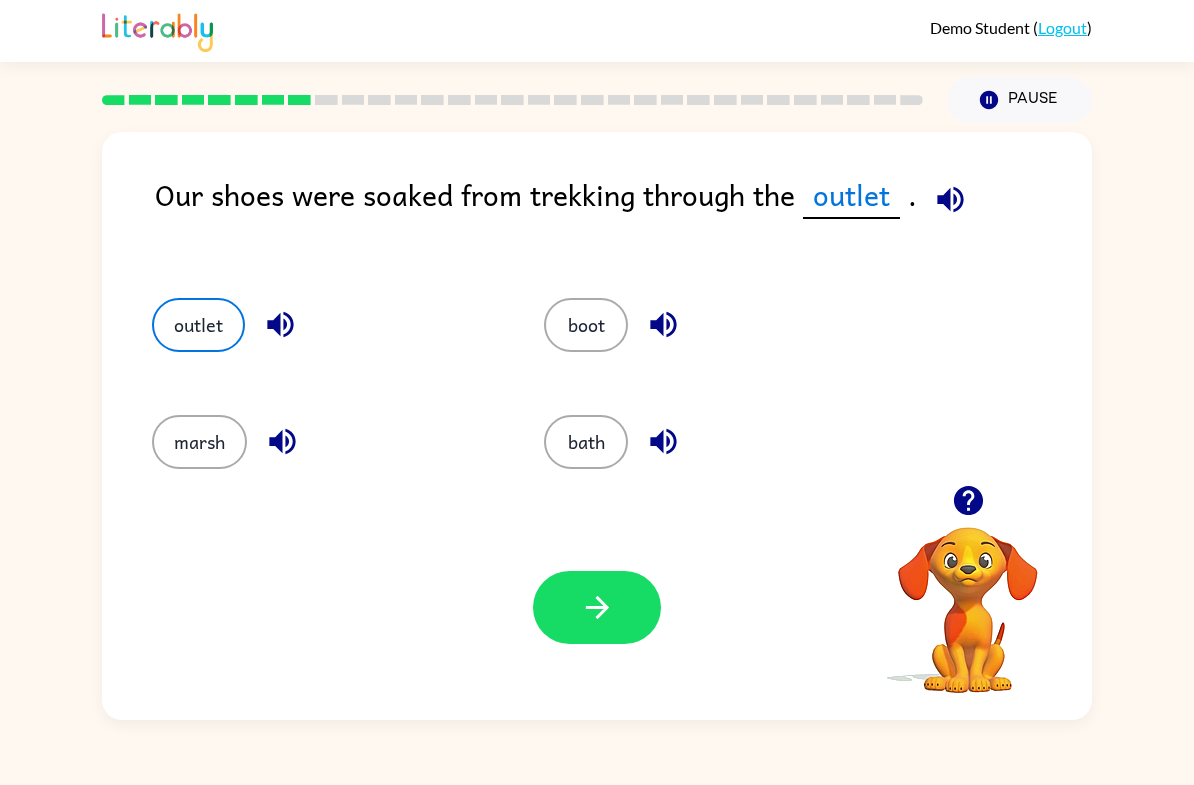 click on "marsh" at bounding box center [586, 325] 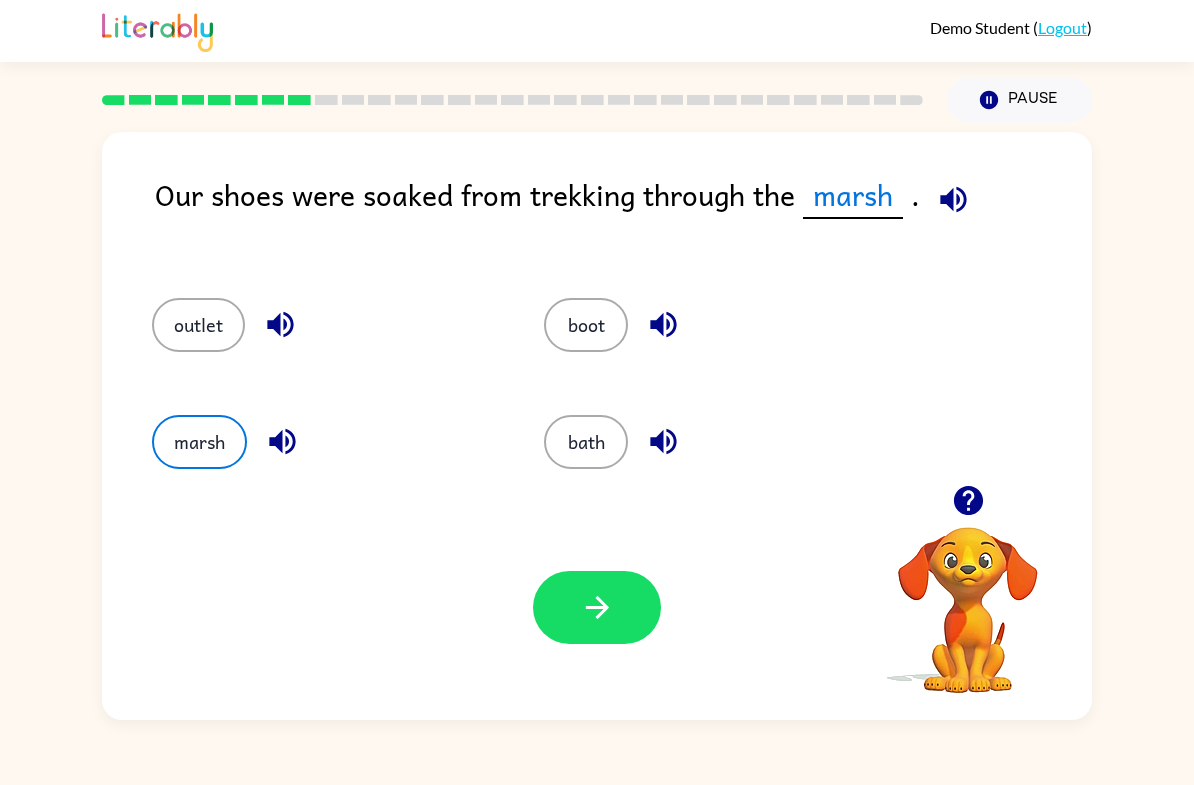 click at bounding box center (597, 607) 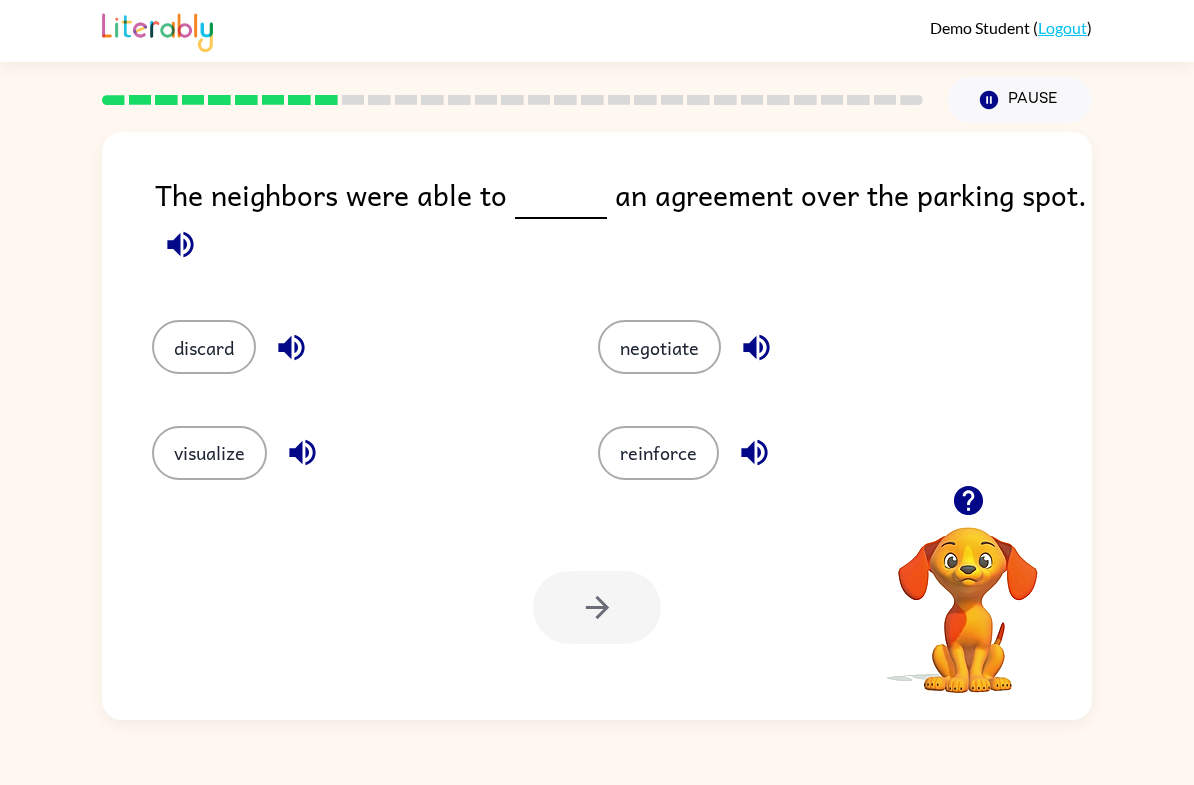 click on "negotiate" at bounding box center [204, 347] 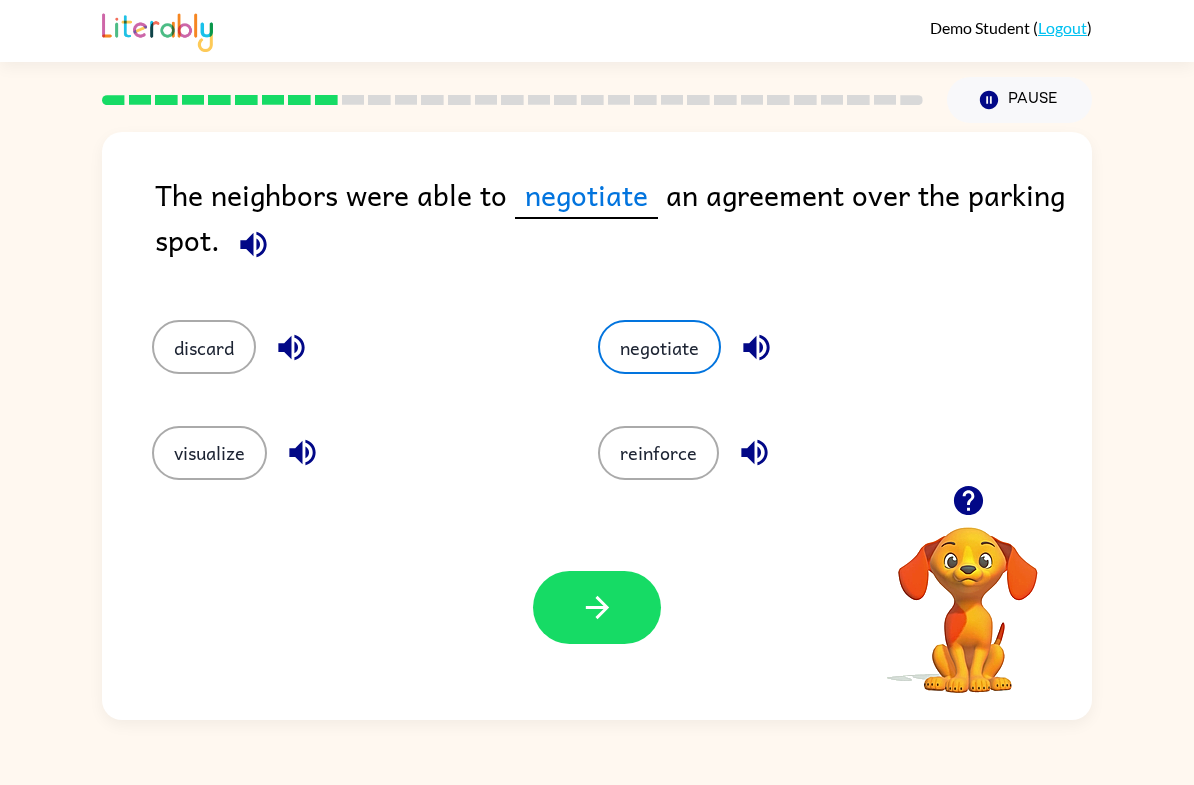 click at bounding box center [597, 607] 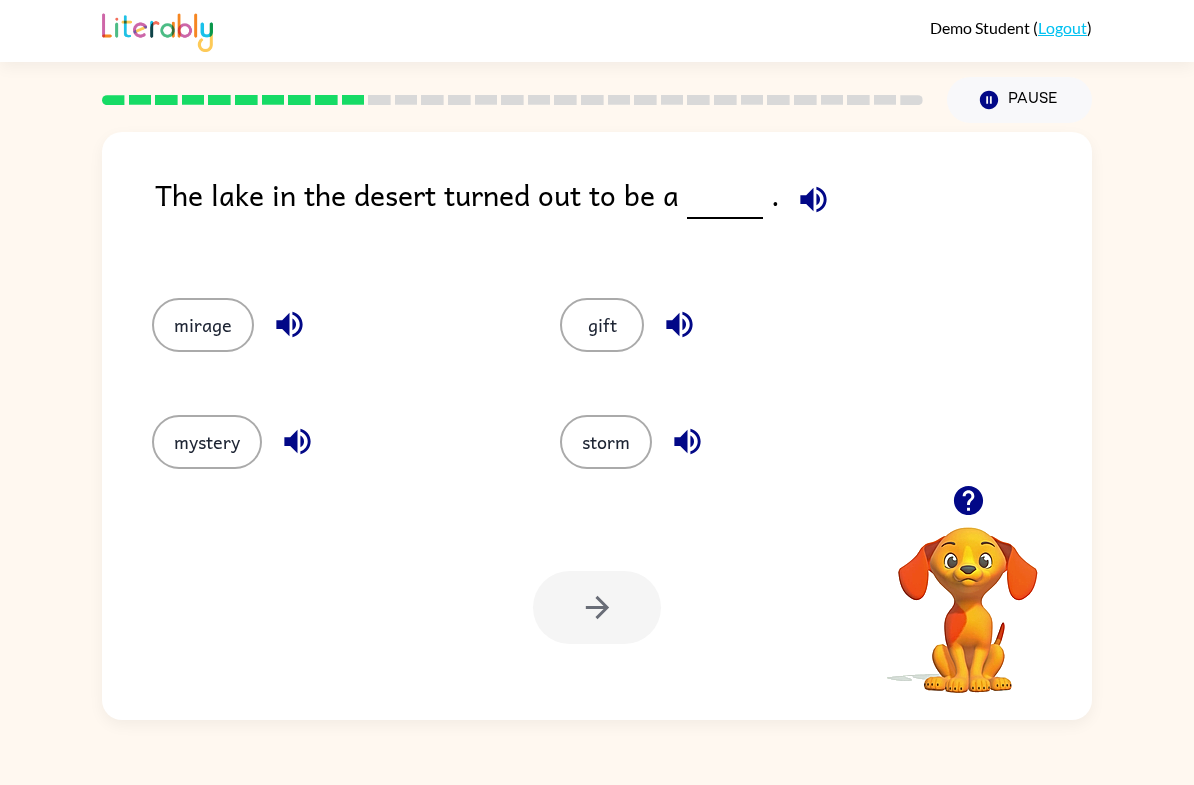 click on "storm" at bounding box center (203, 325) 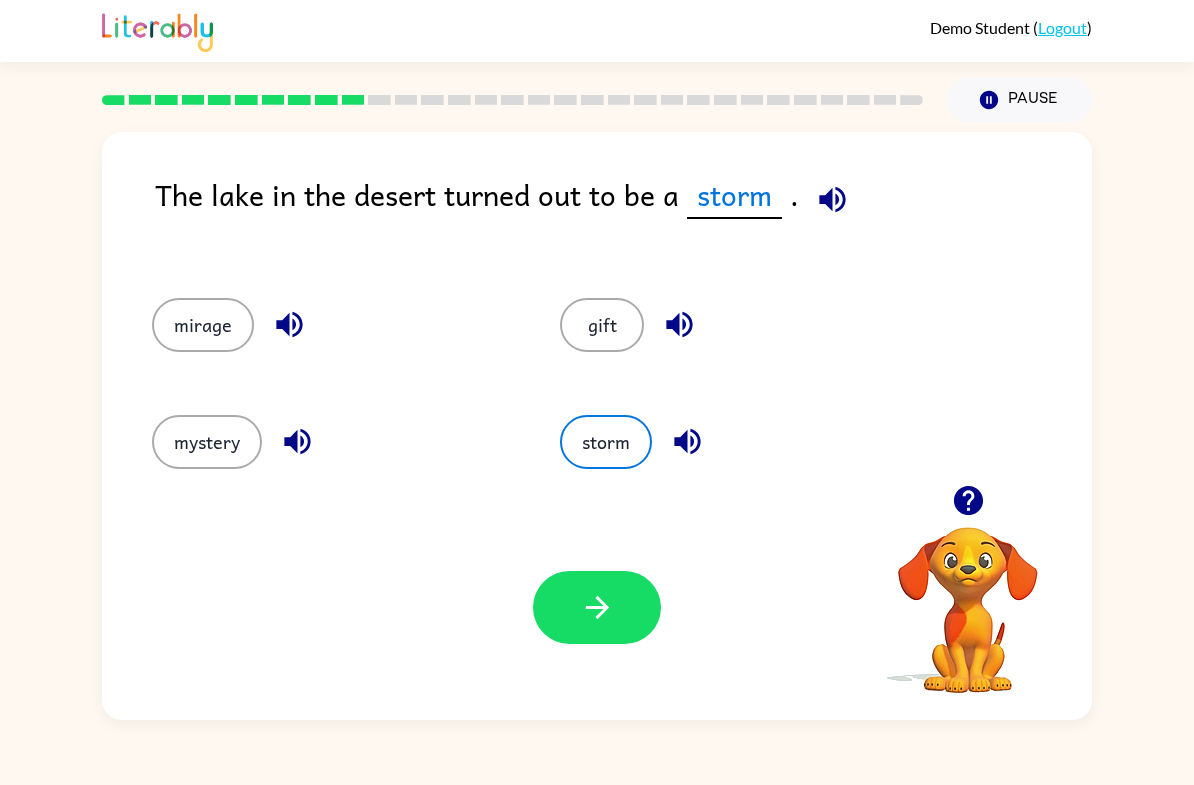 click on "mystery" at bounding box center [203, 325] 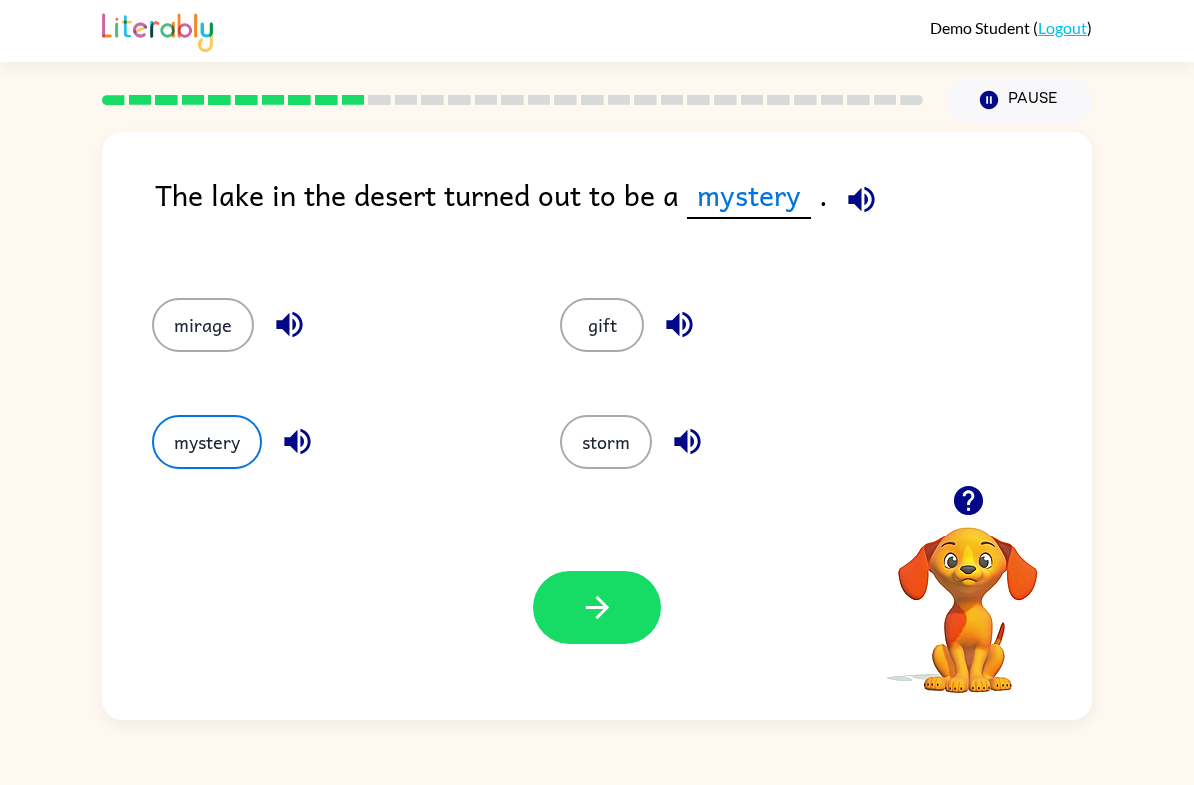 click at bounding box center (597, 607) 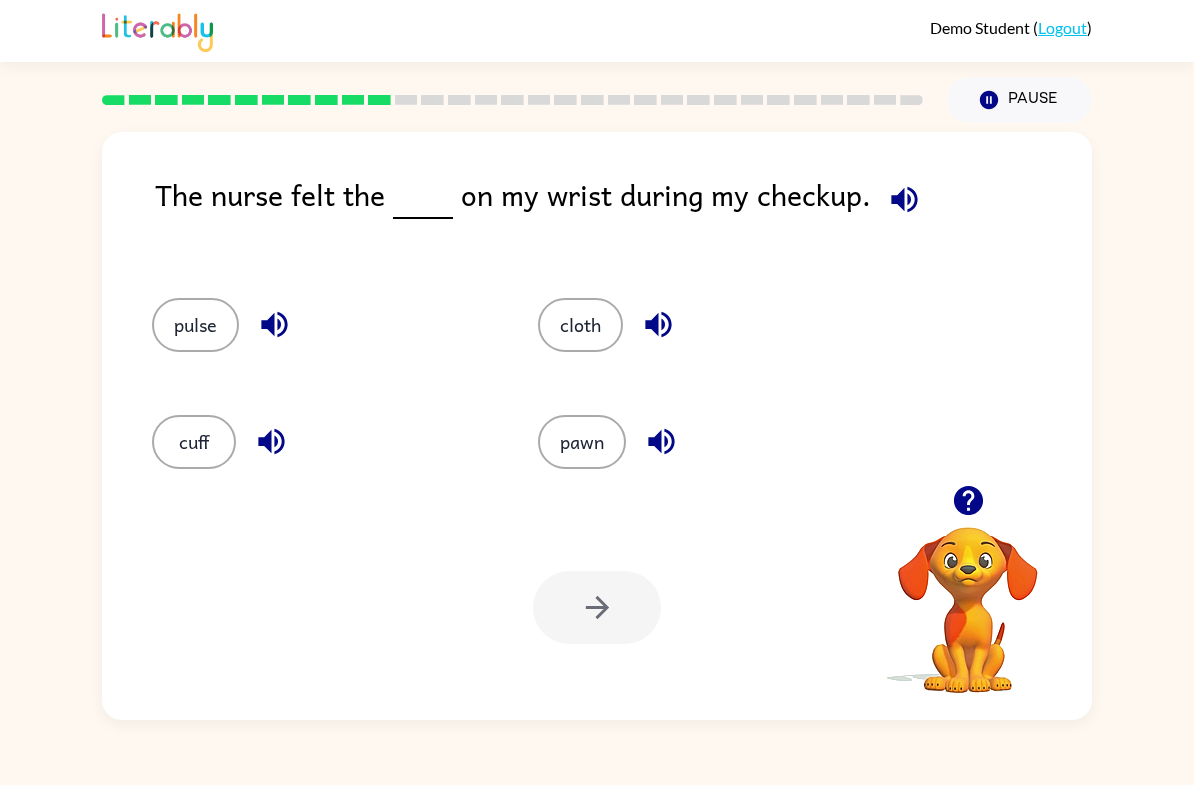 click on "pulse" at bounding box center [195, 325] 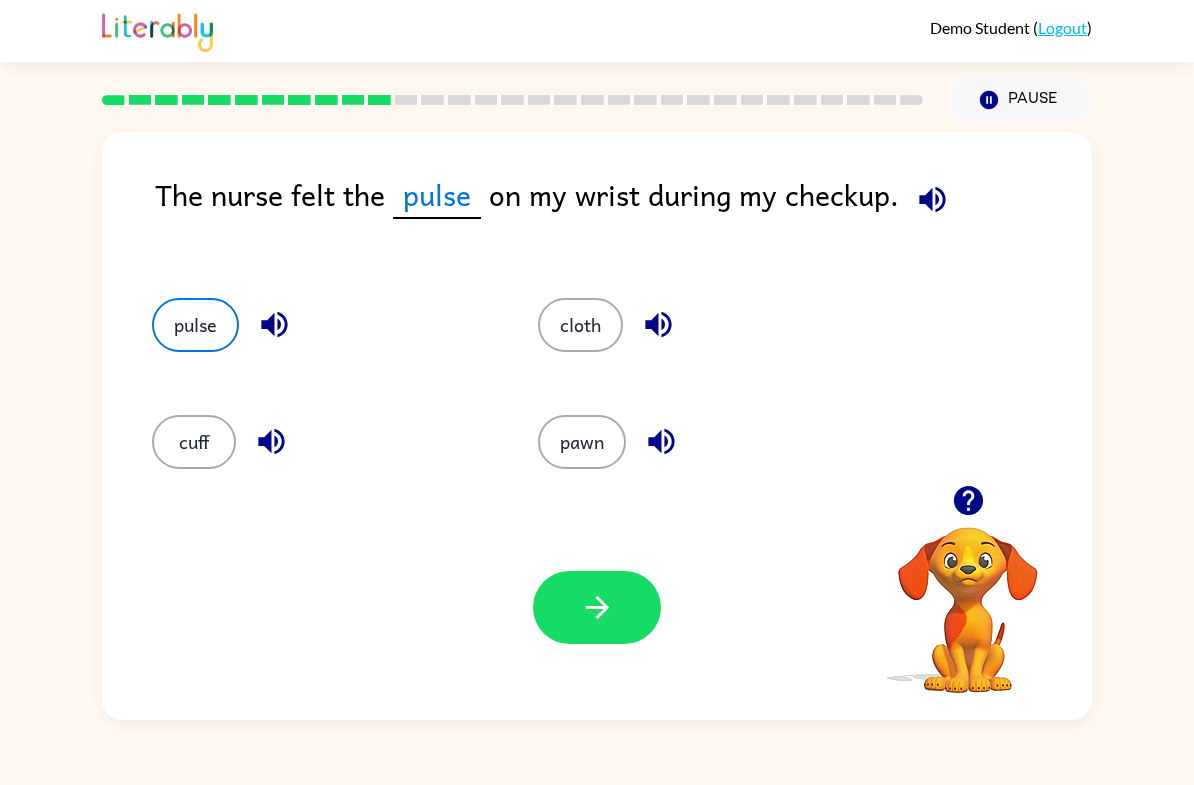 click at bounding box center [597, 607] 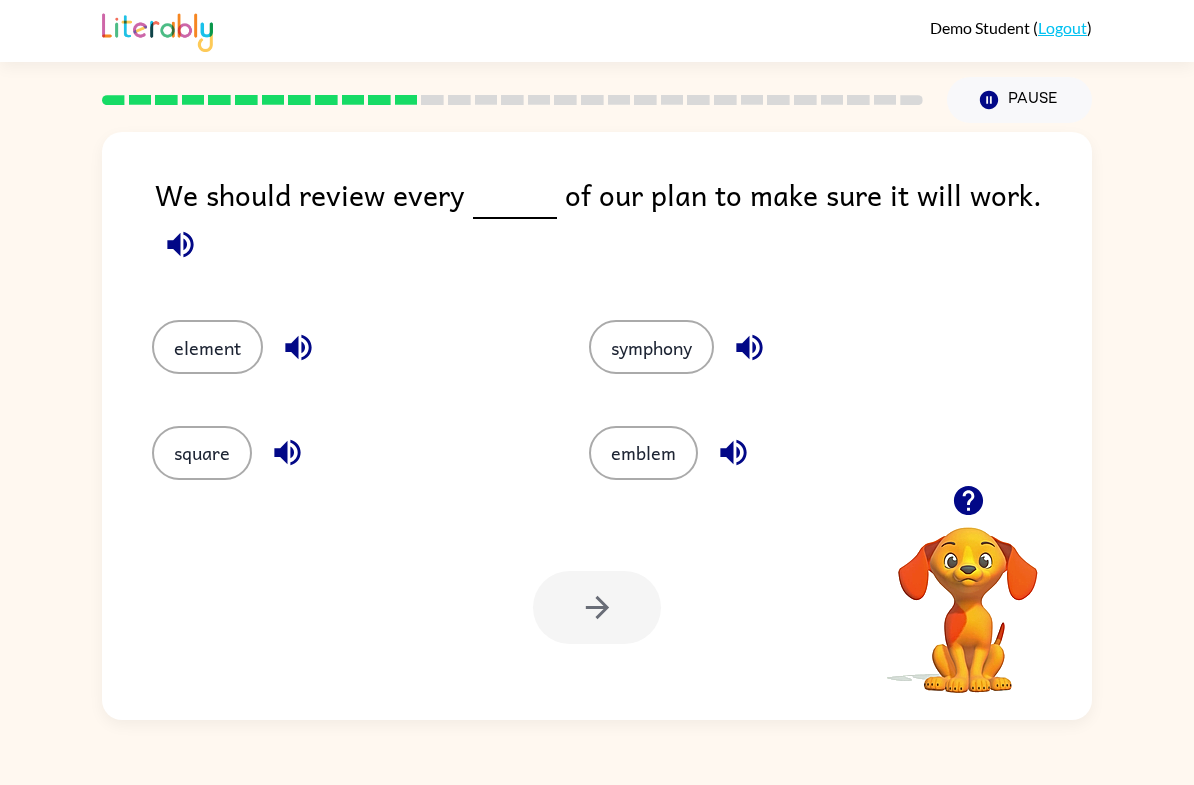 click on "element" at bounding box center (207, 347) 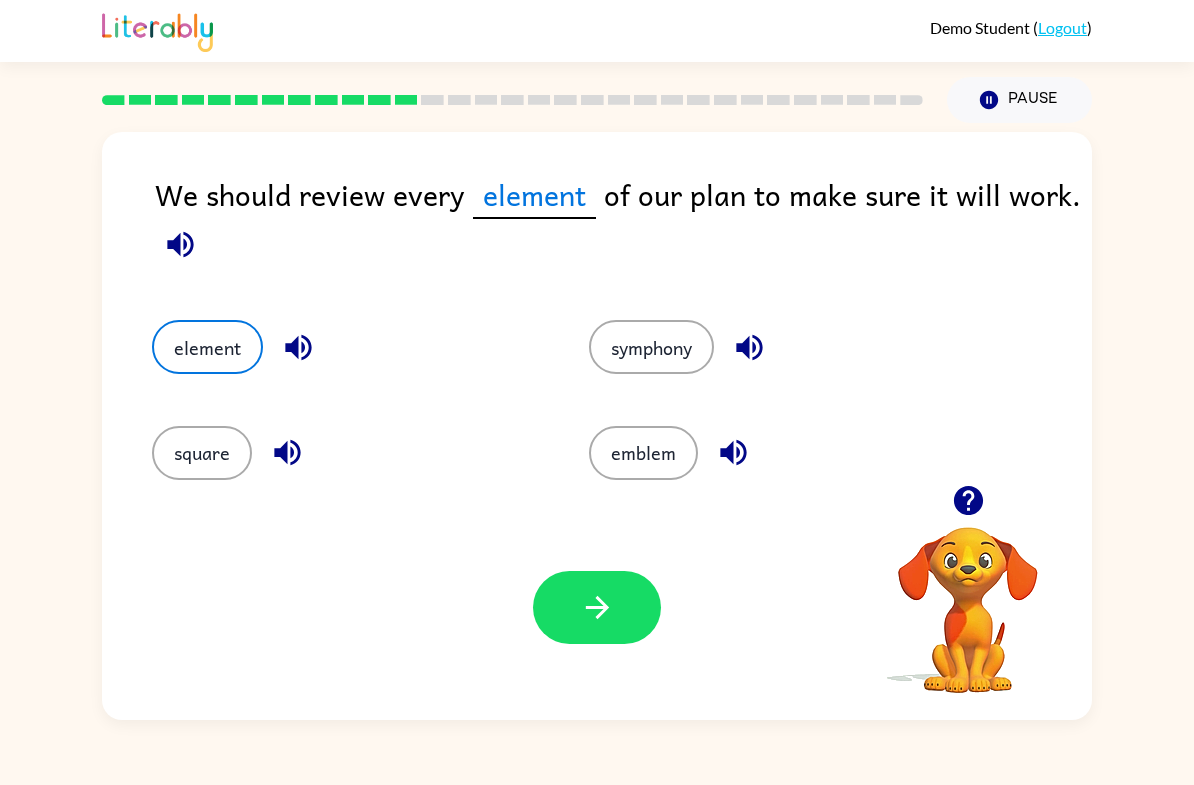 click at bounding box center [597, 607] 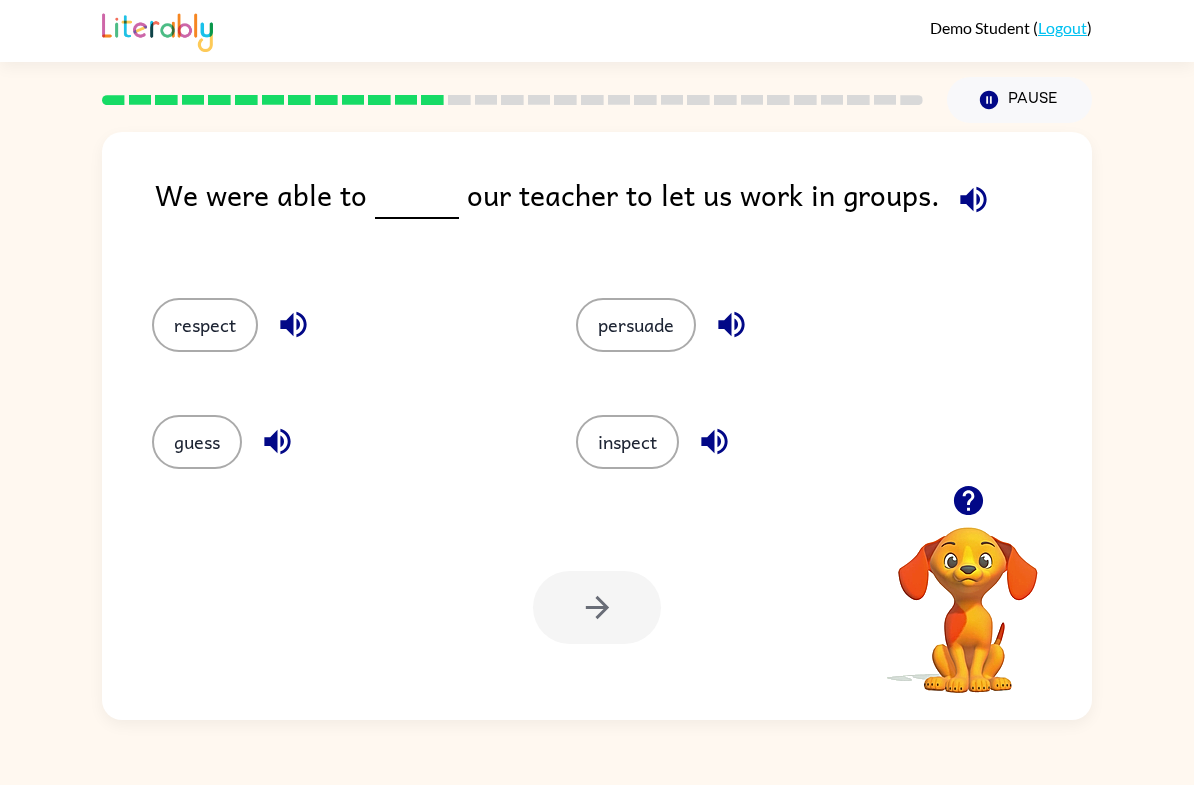 click on "persuade" at bounding box center [205, 325] 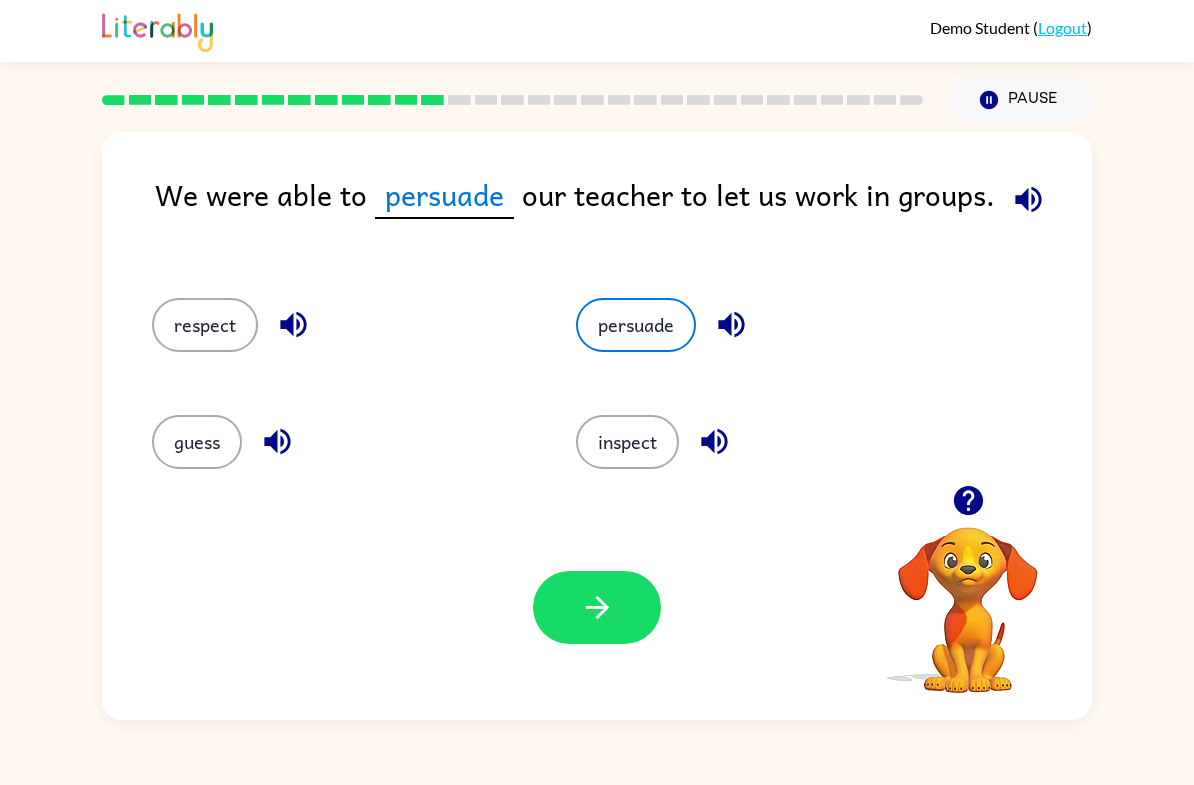 click at bounding box center (597, 607) 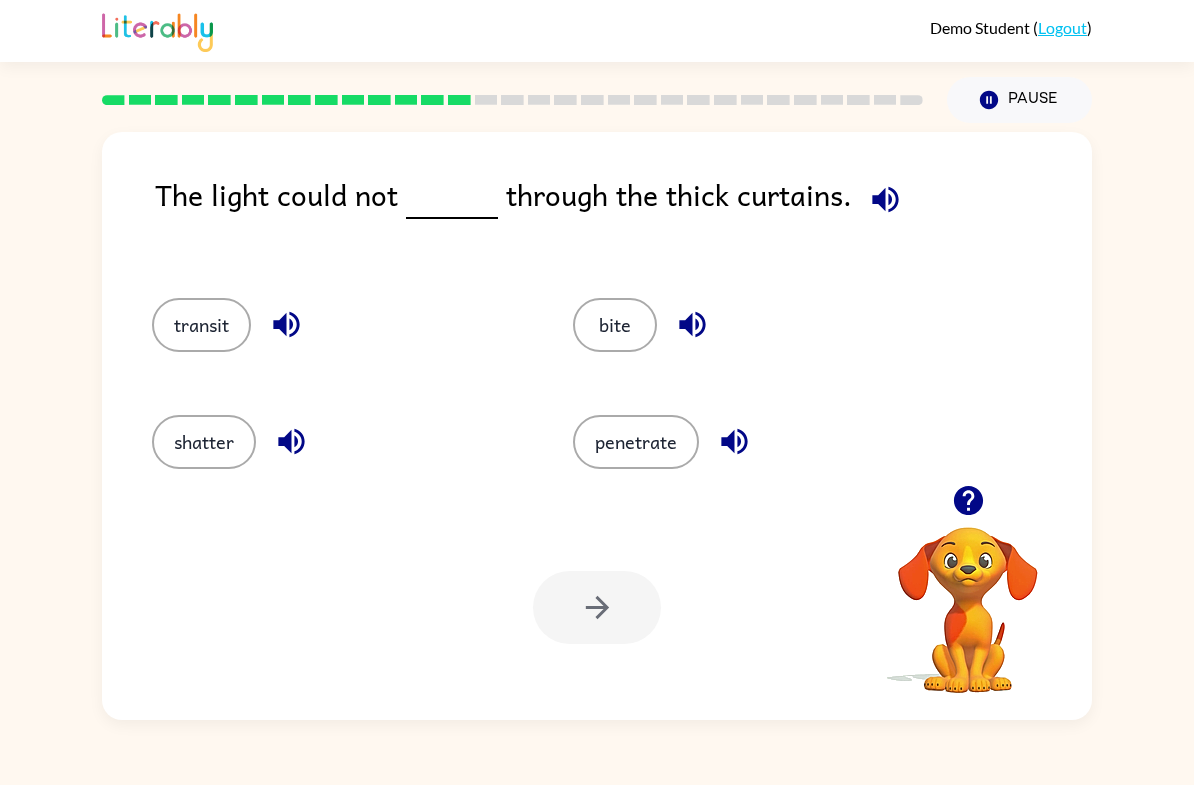 click on "penetrate" at bounding box center (201, 325) 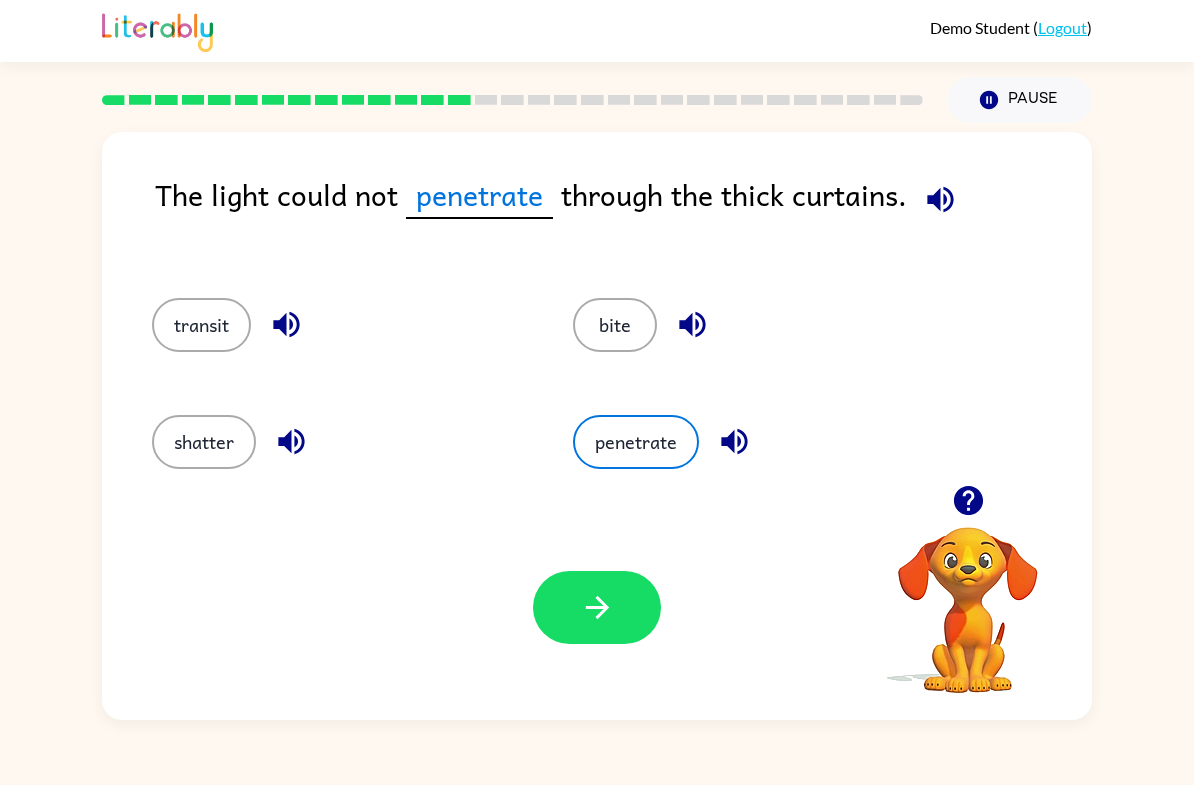 click at bounding box center [597, 607] 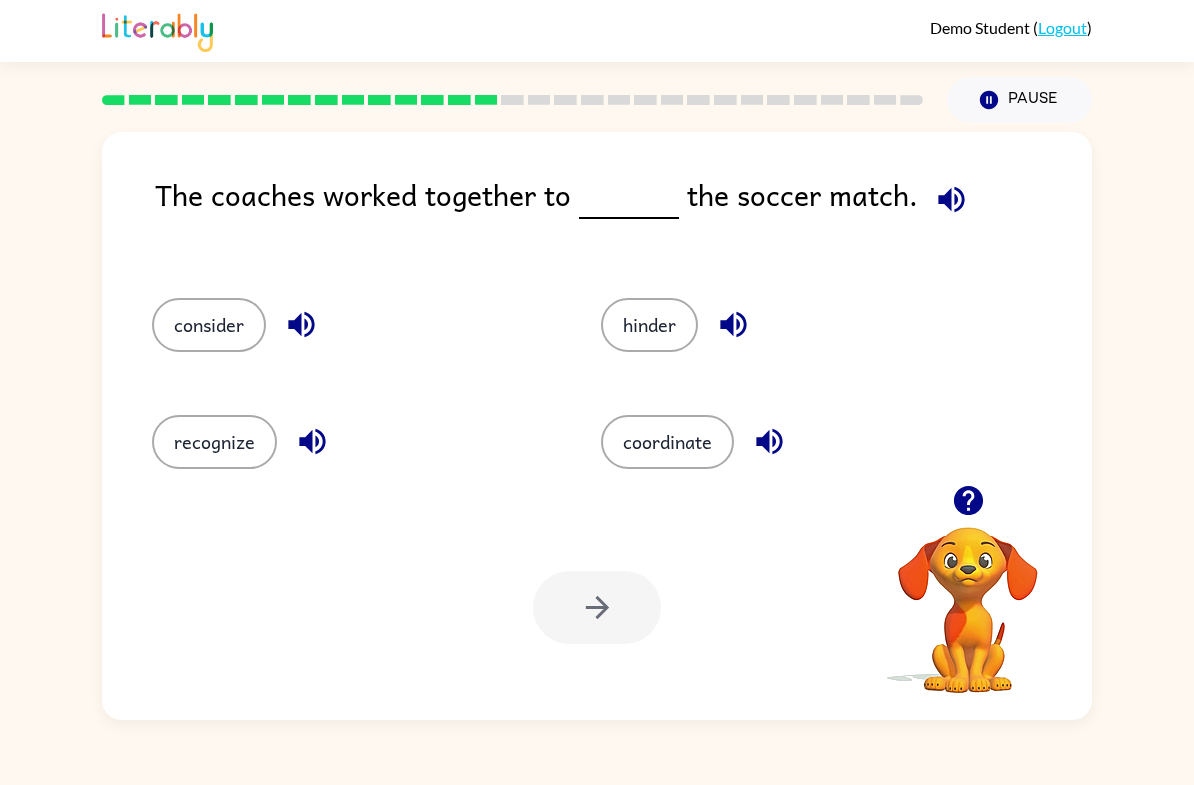 click on "coordinate" at bounding box center (209, 325) 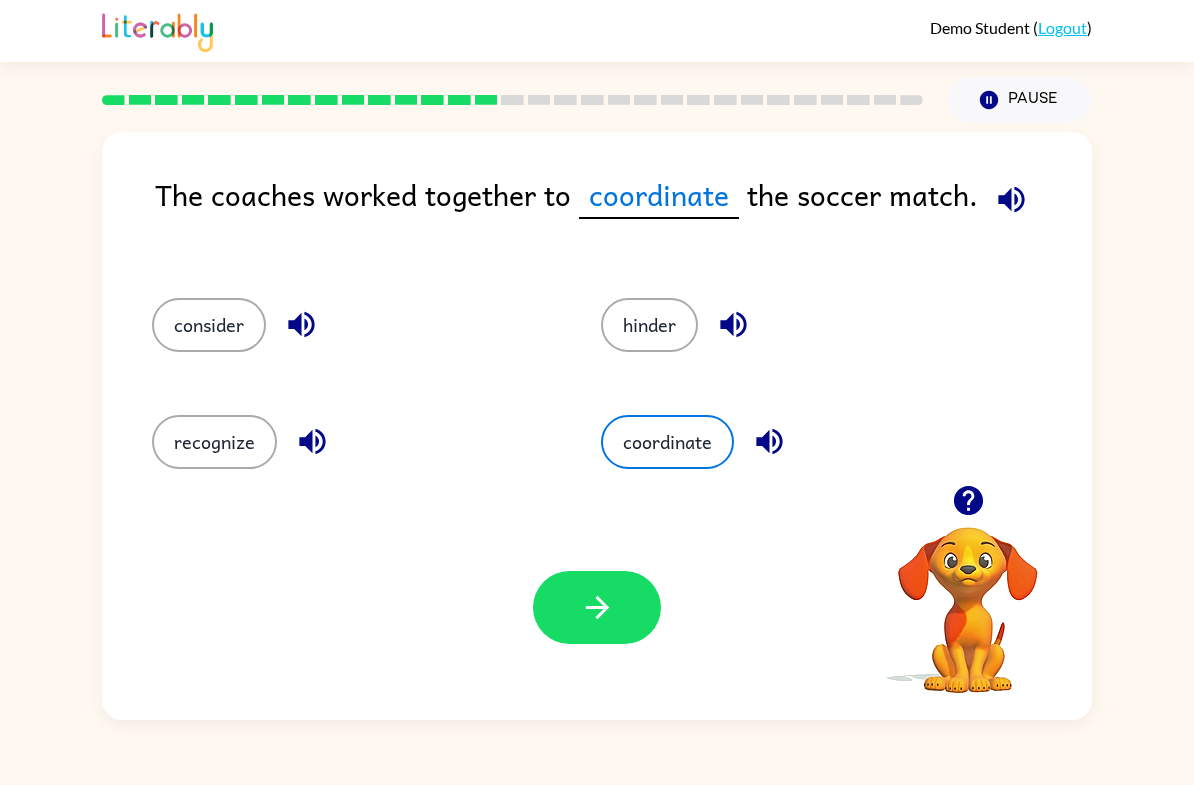 click at bounding box center (597, 607) 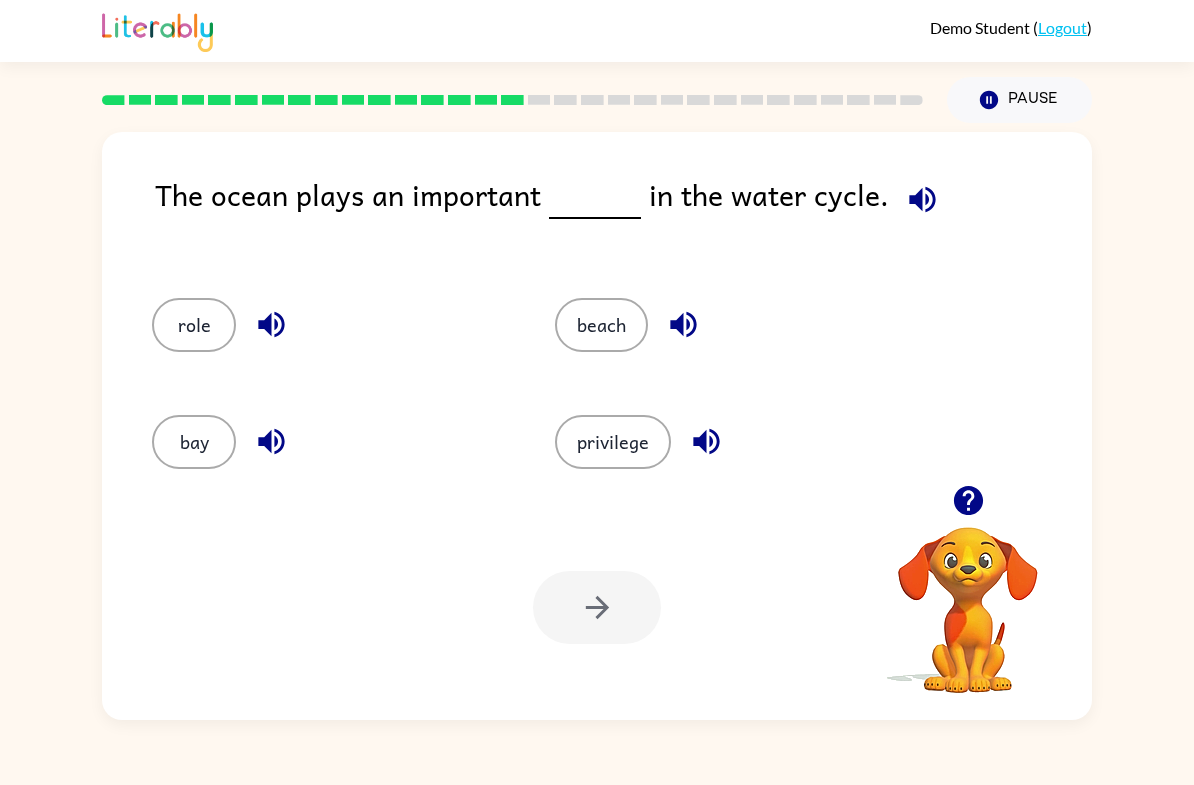 click on "role" at bounding box center [194, 325] 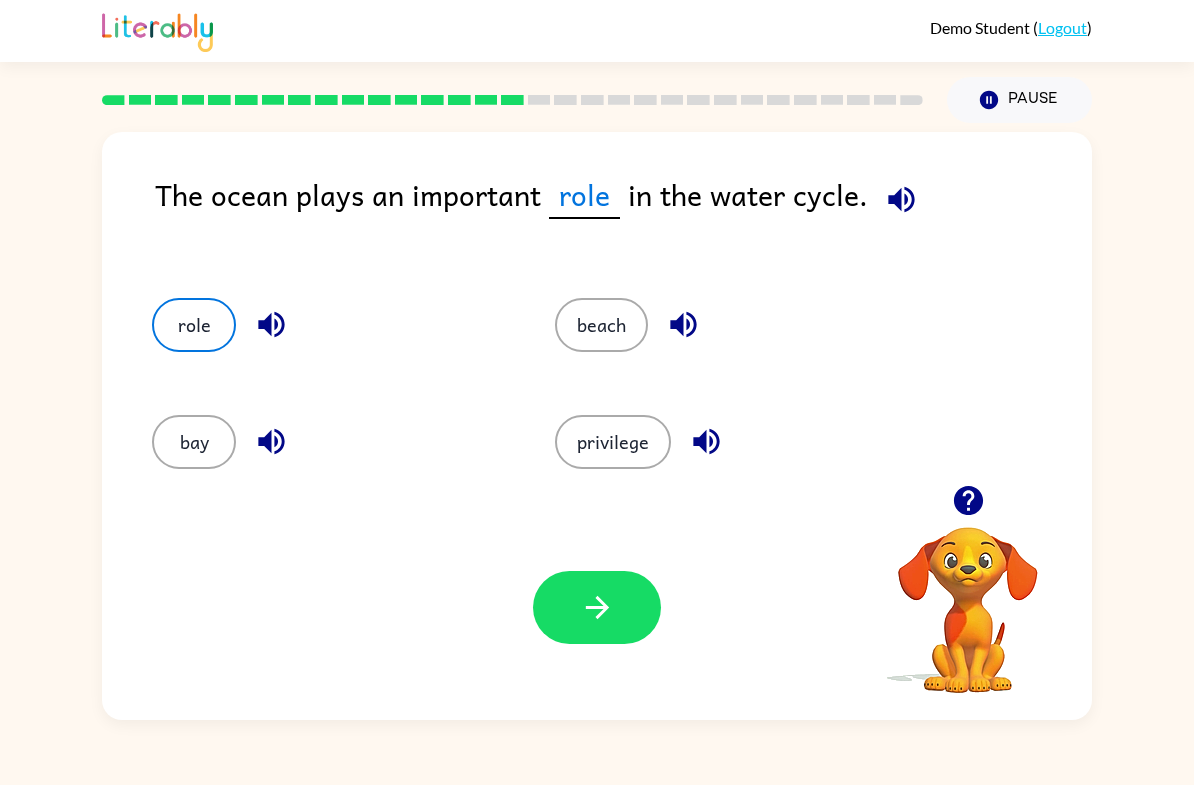 click at bounding box center [597, 607] 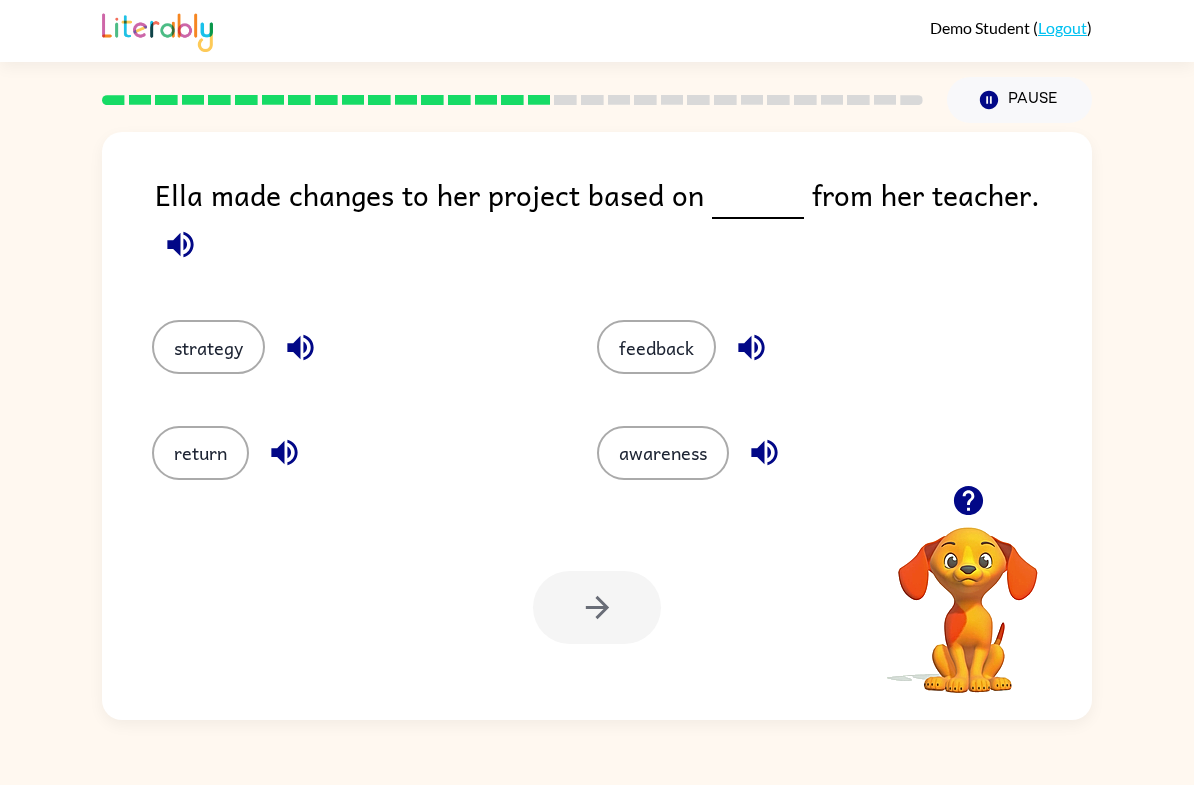 click on "feedback" at bounding box center (208, 347) 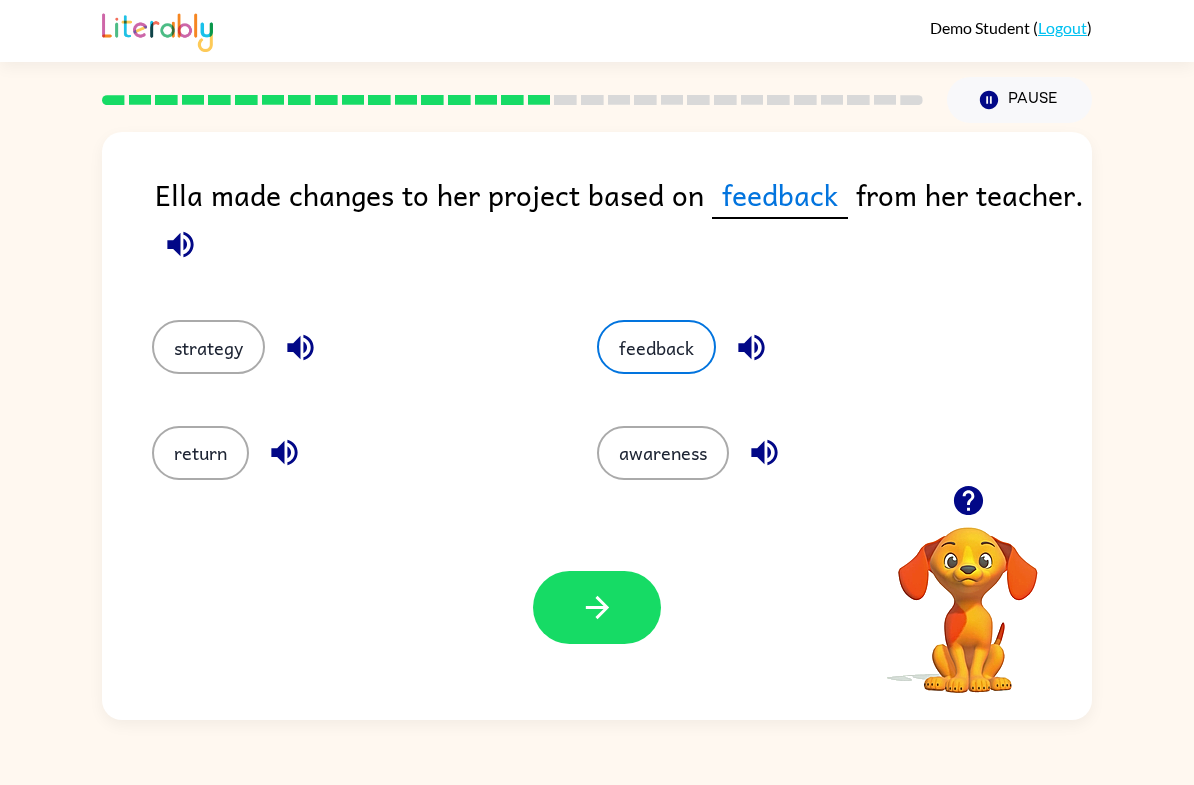 click at bounding box center (597, 607) 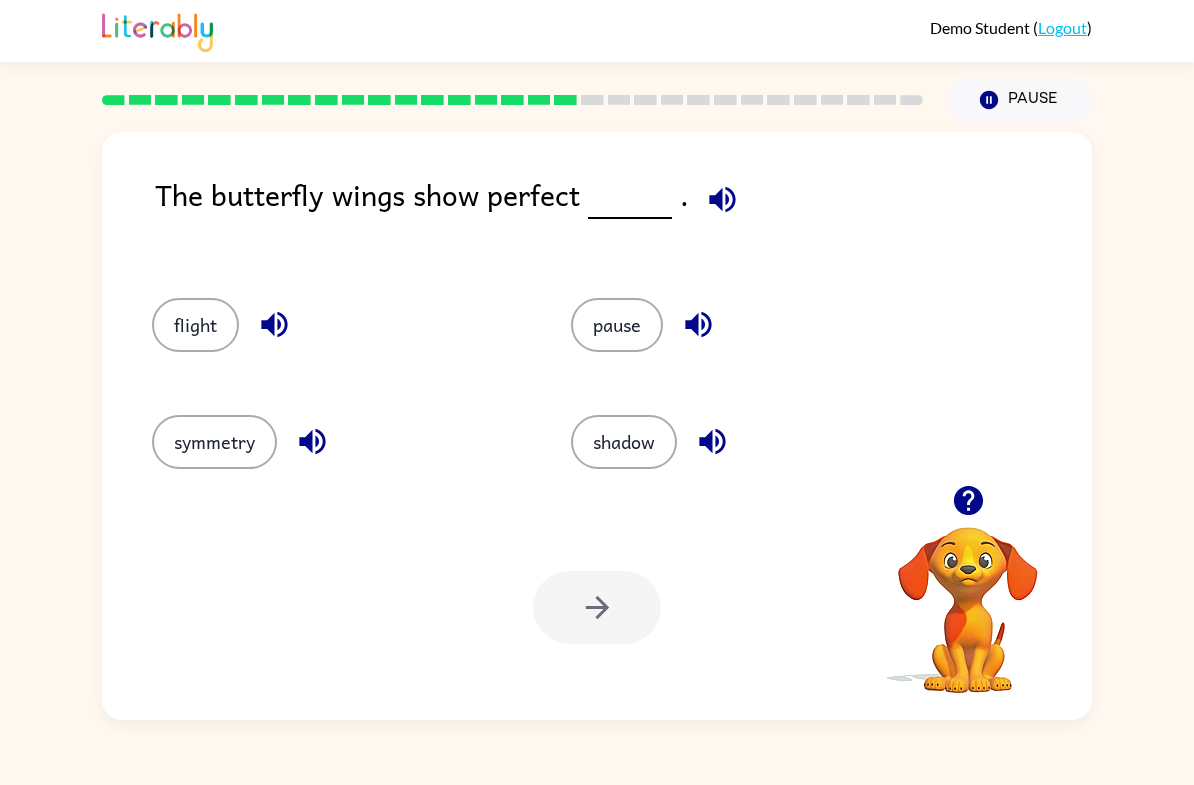 click on "symmetry" at bounding box center (323, 435) 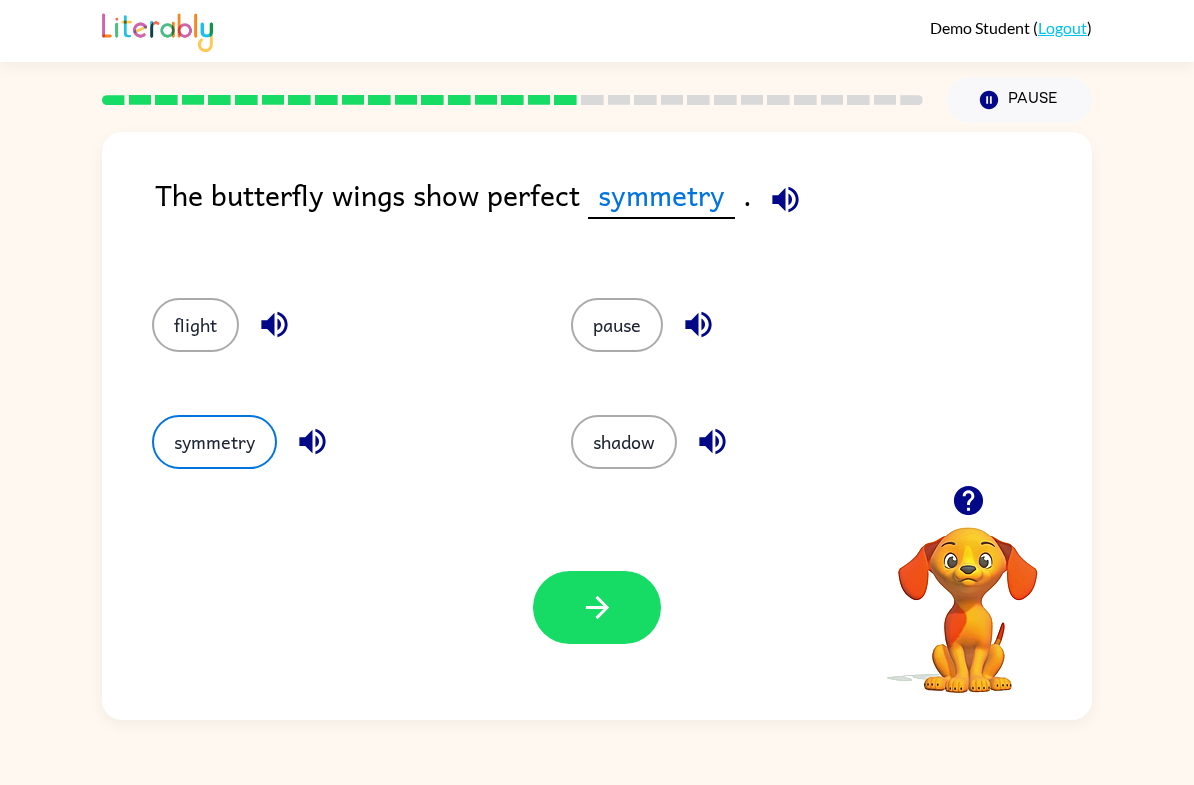 click at bounding box center (597, 607) 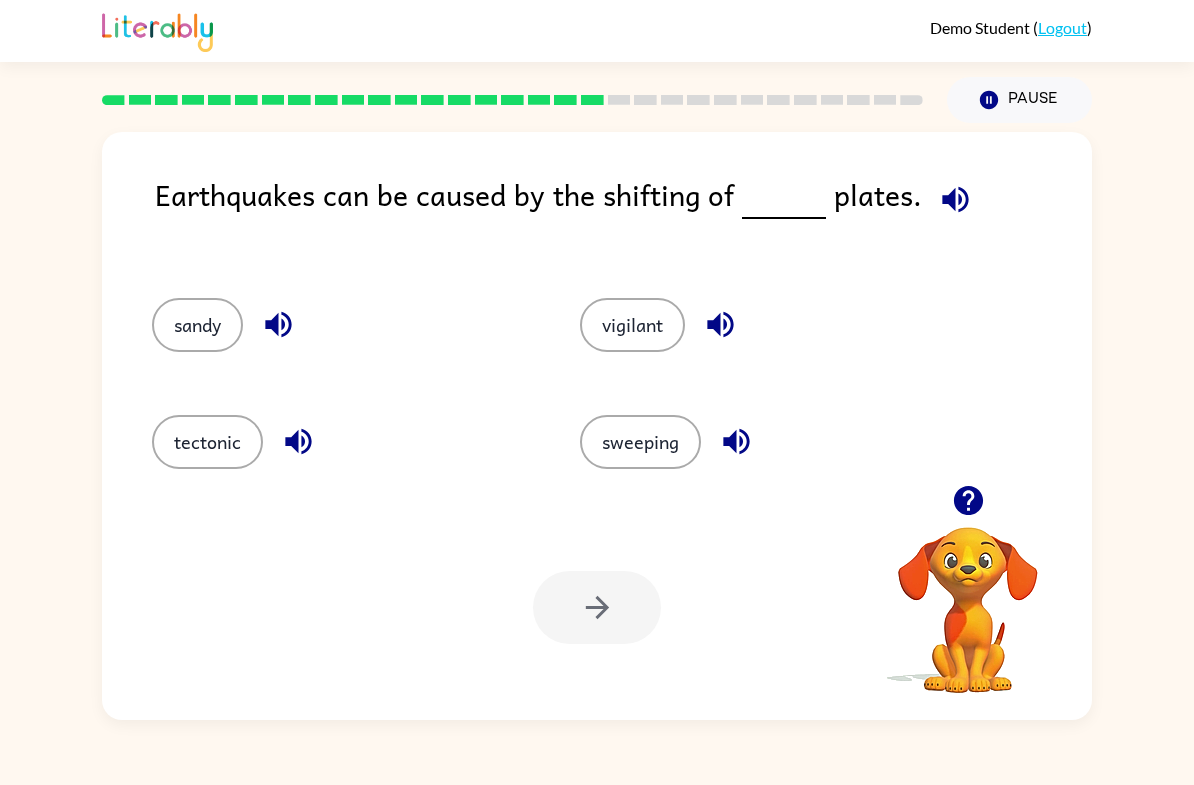 click on "tectonic" at bounding box center [197, 325] 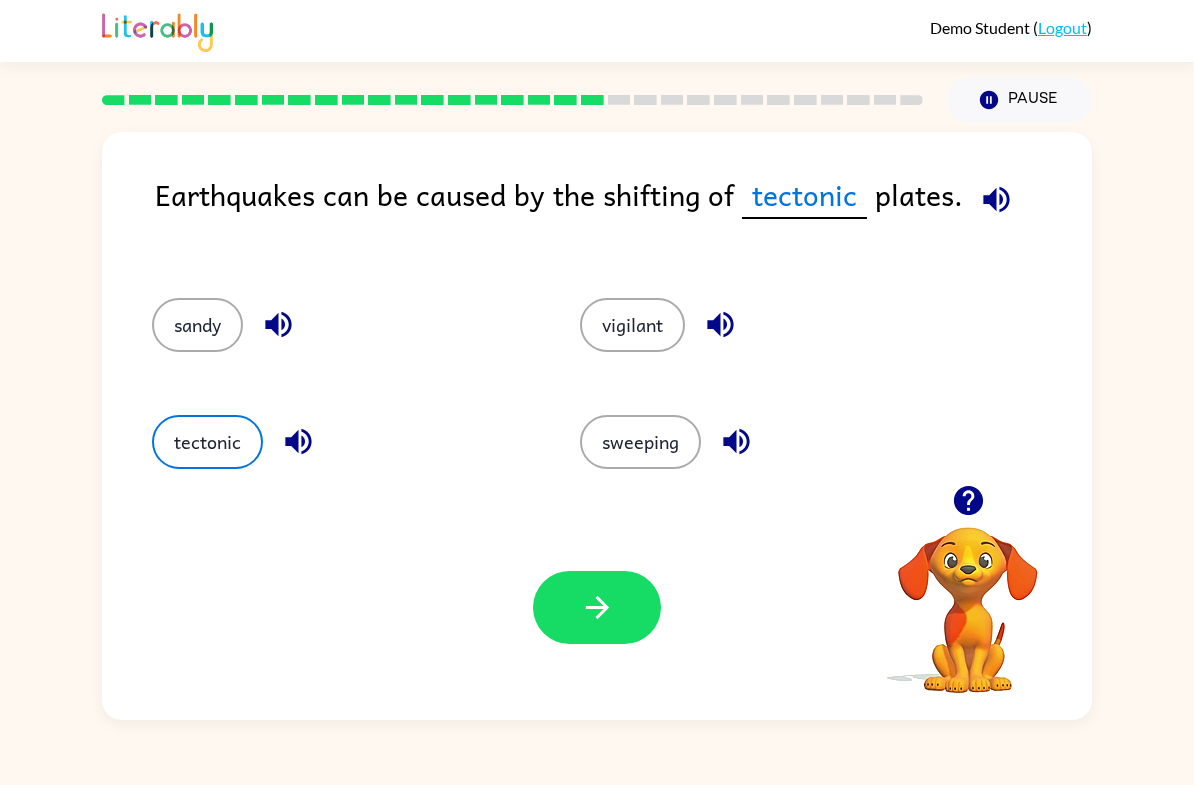 click at bounding box center [597, 607] 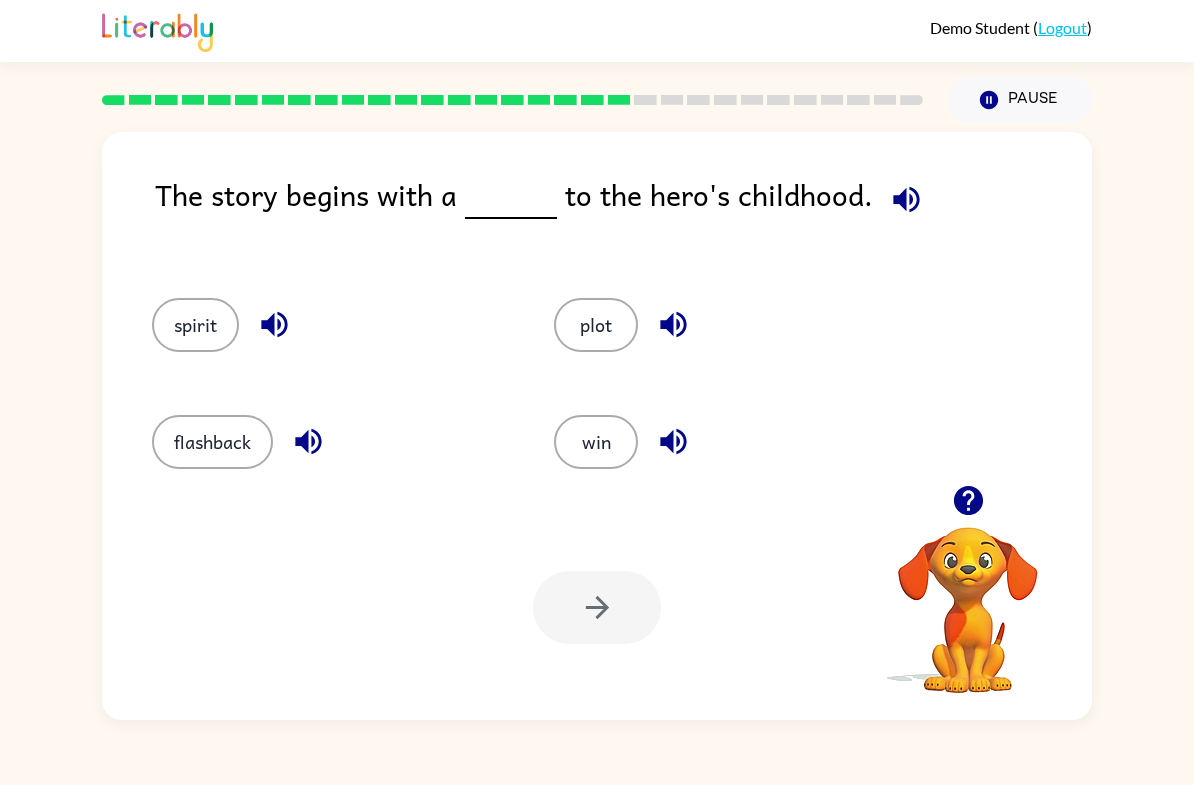 click on "flashback" at bounding box center [195, 325] 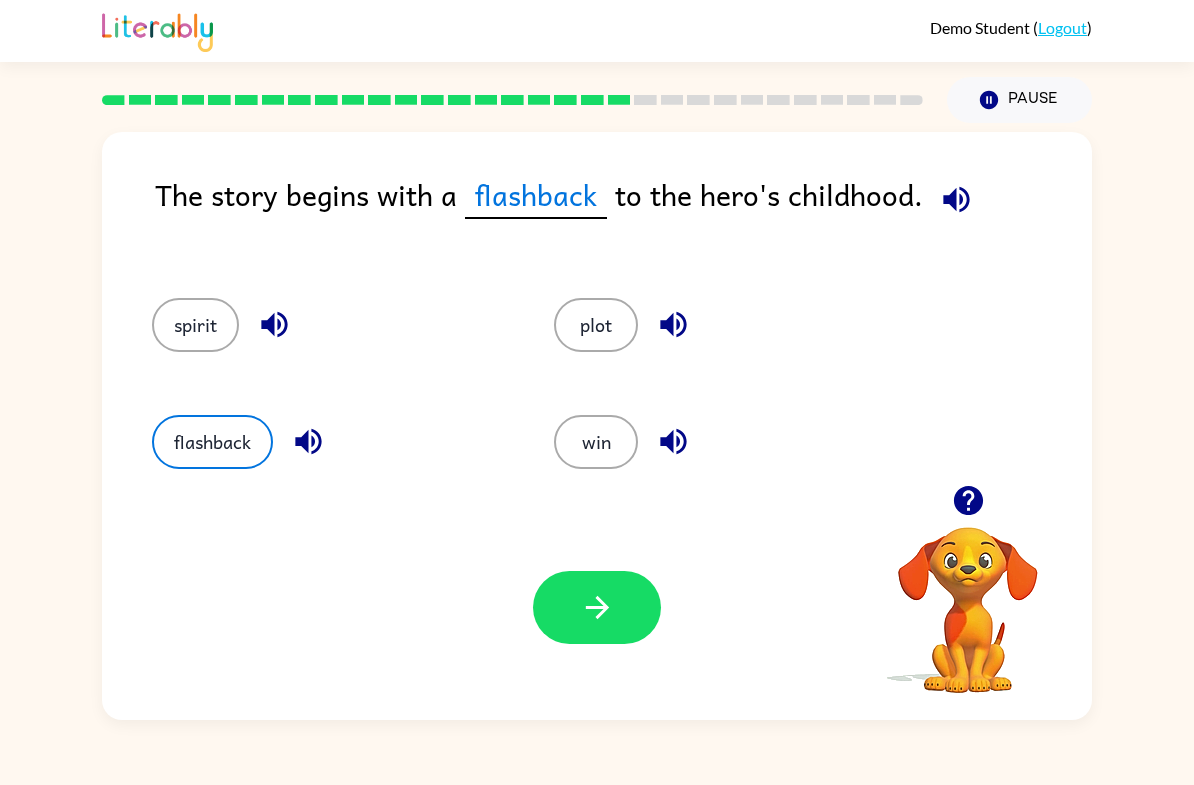 click at bounding box center (597, 607) 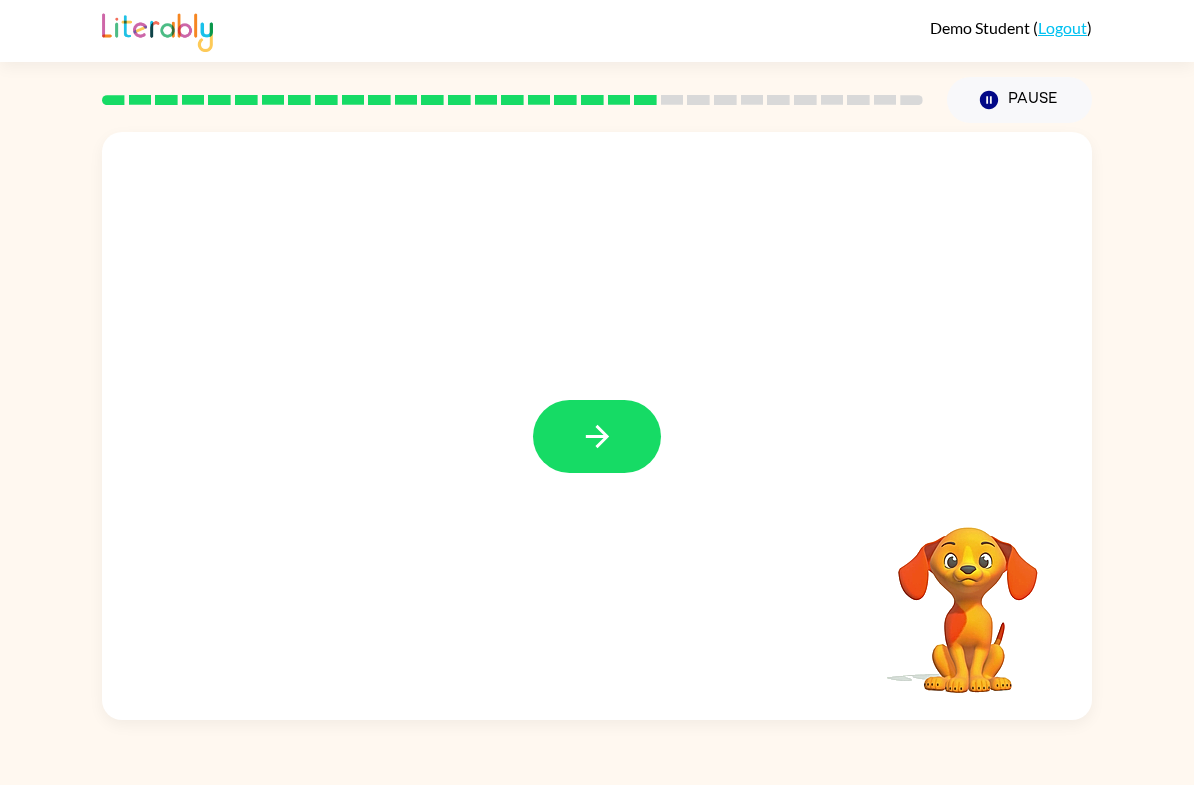 click at bounding box center [597, 426] 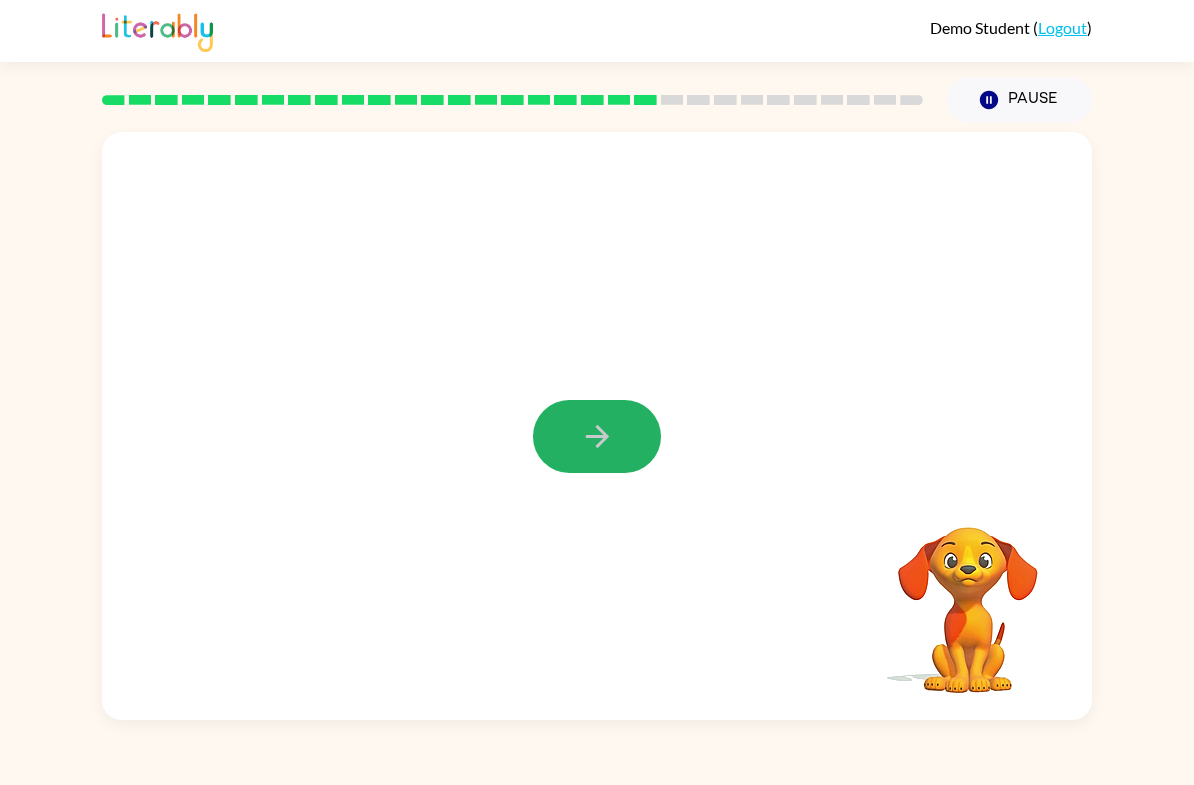 click at bounding box center (596, 436) 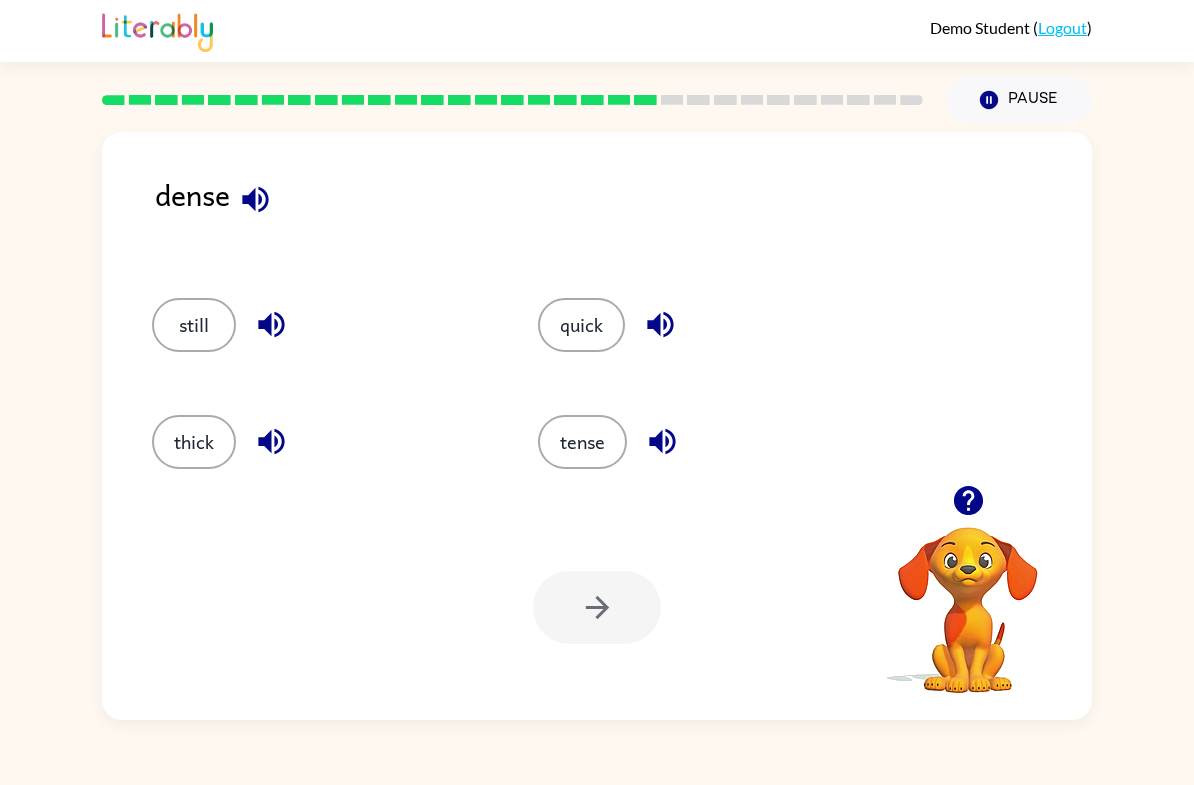 click on "tense" at bounding box center [194, 325] 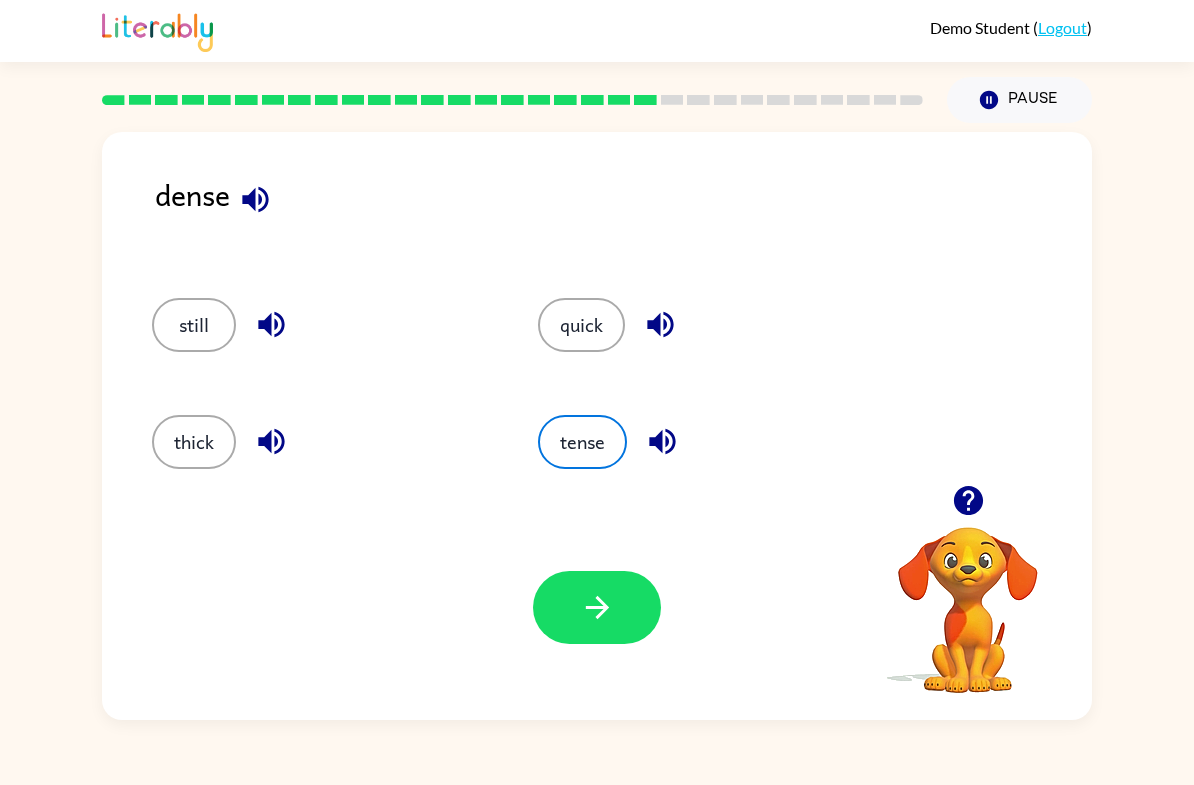 click on "tense" at bounding box center [582, 442] 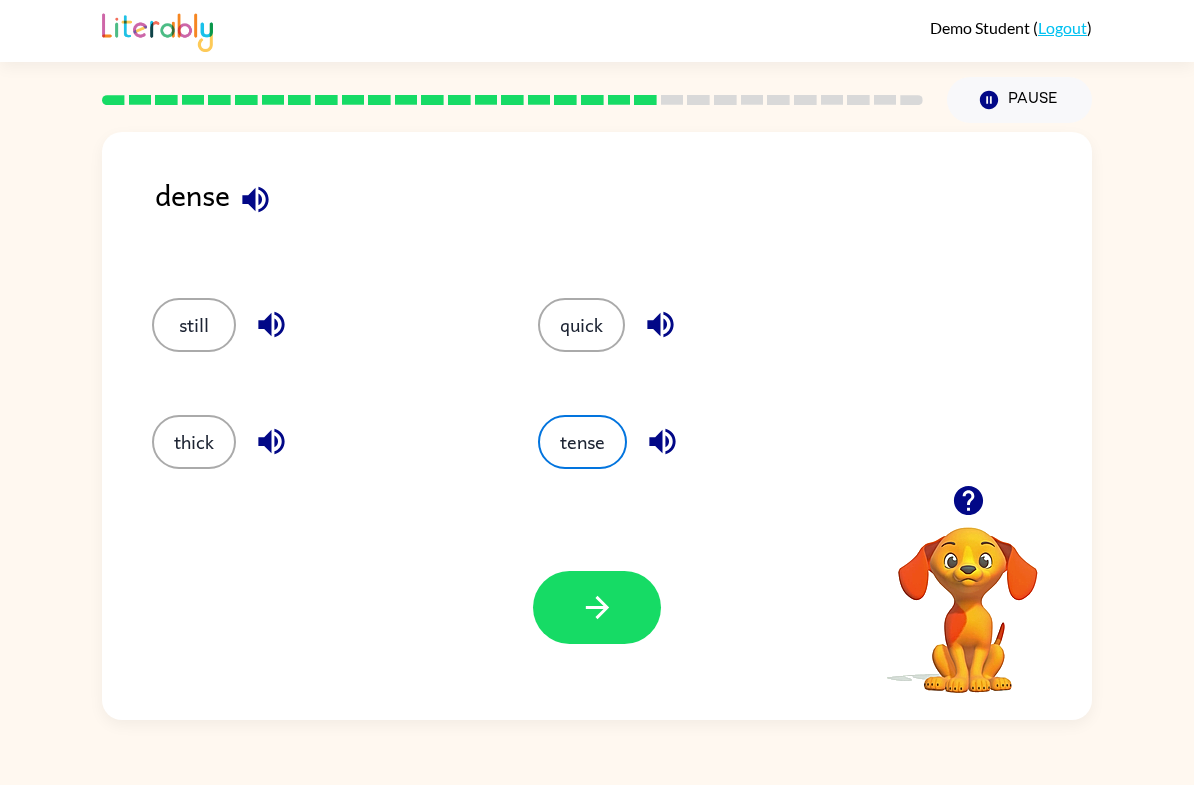 click on "still" at bounding box center [194, 325] 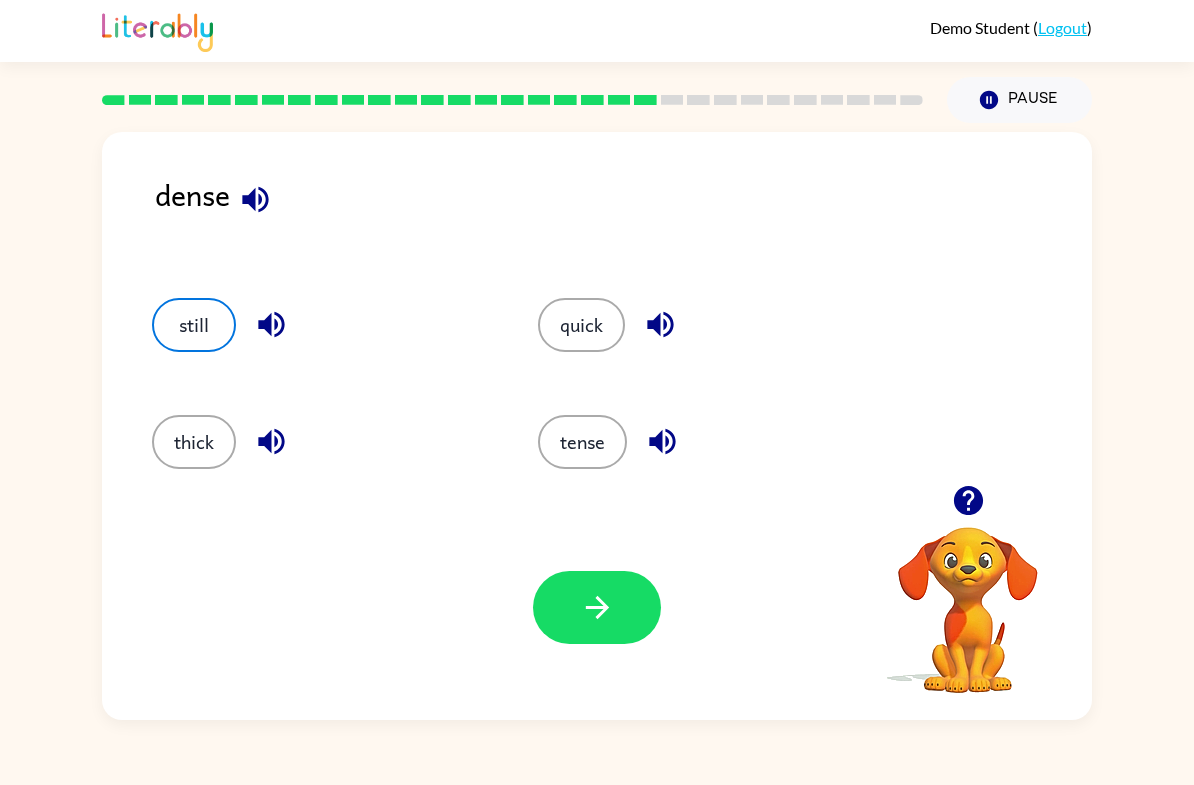 click on "thick" at bounding box center (322, 325) 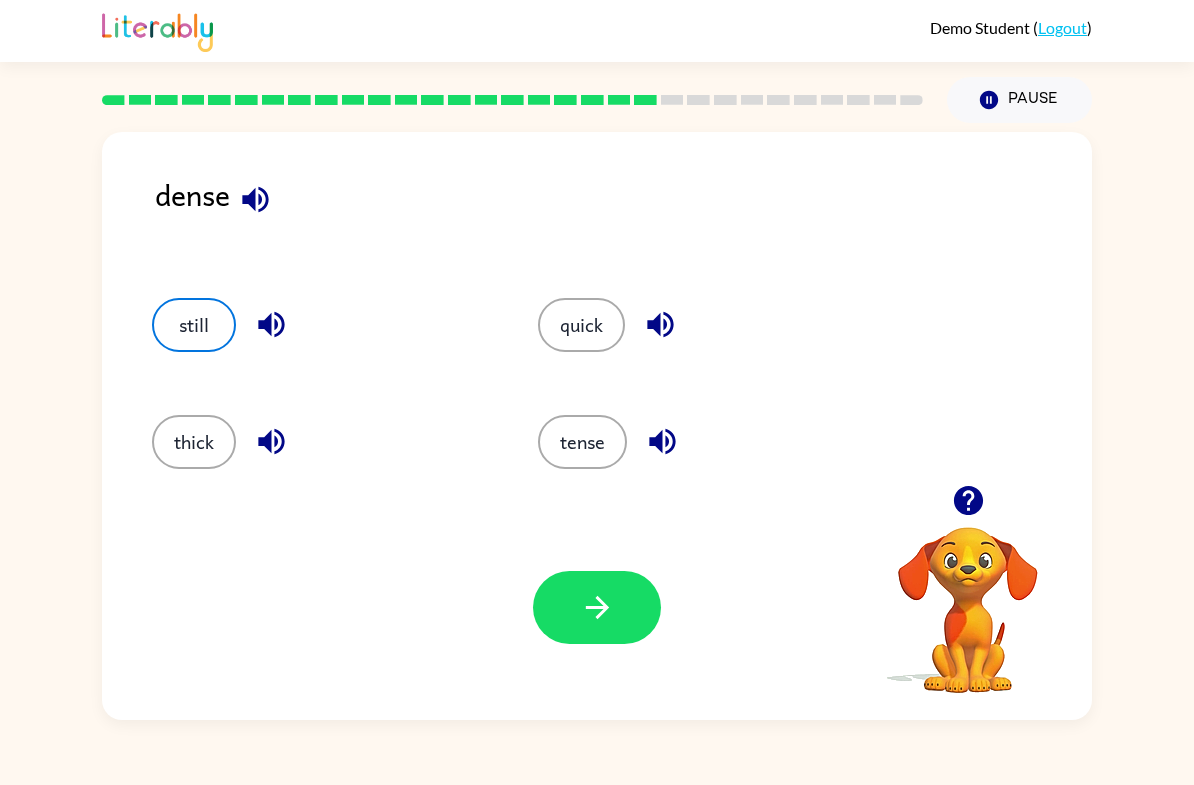 click on "thick" at bounding box center (307, 435) 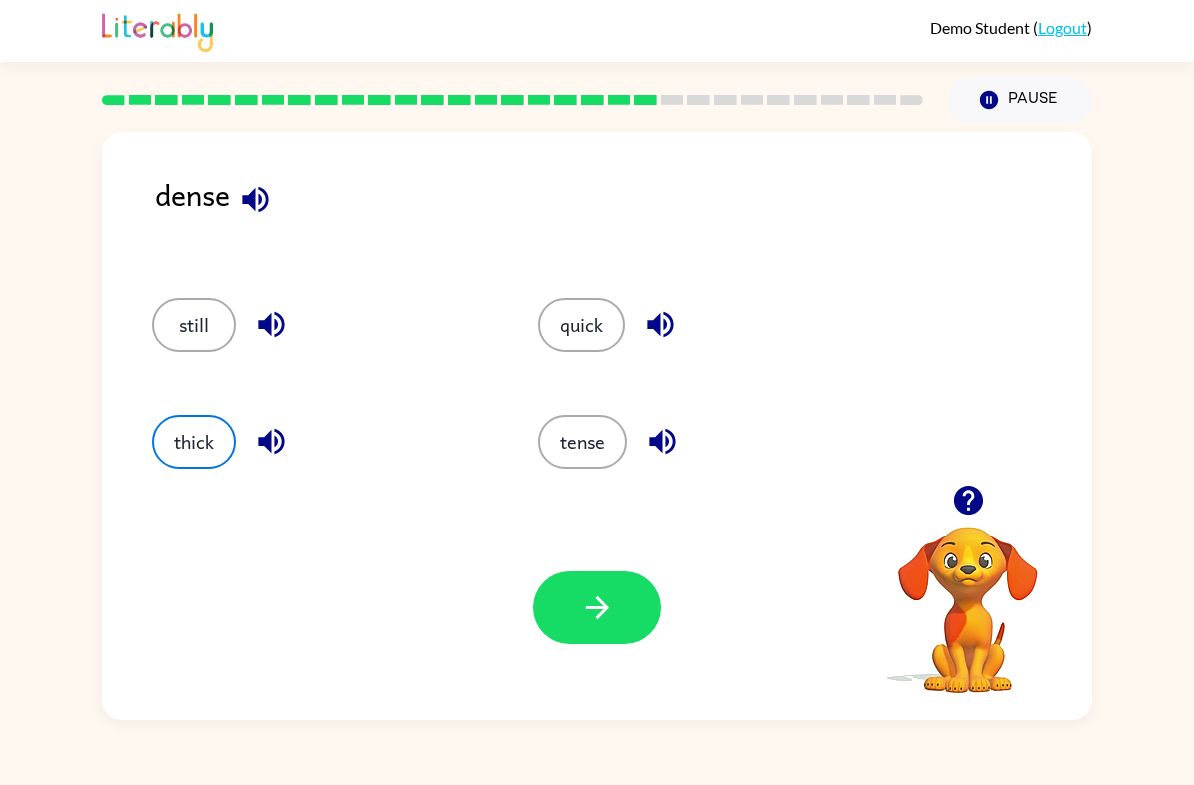 click on "thick" at bounding box center (194, 442) 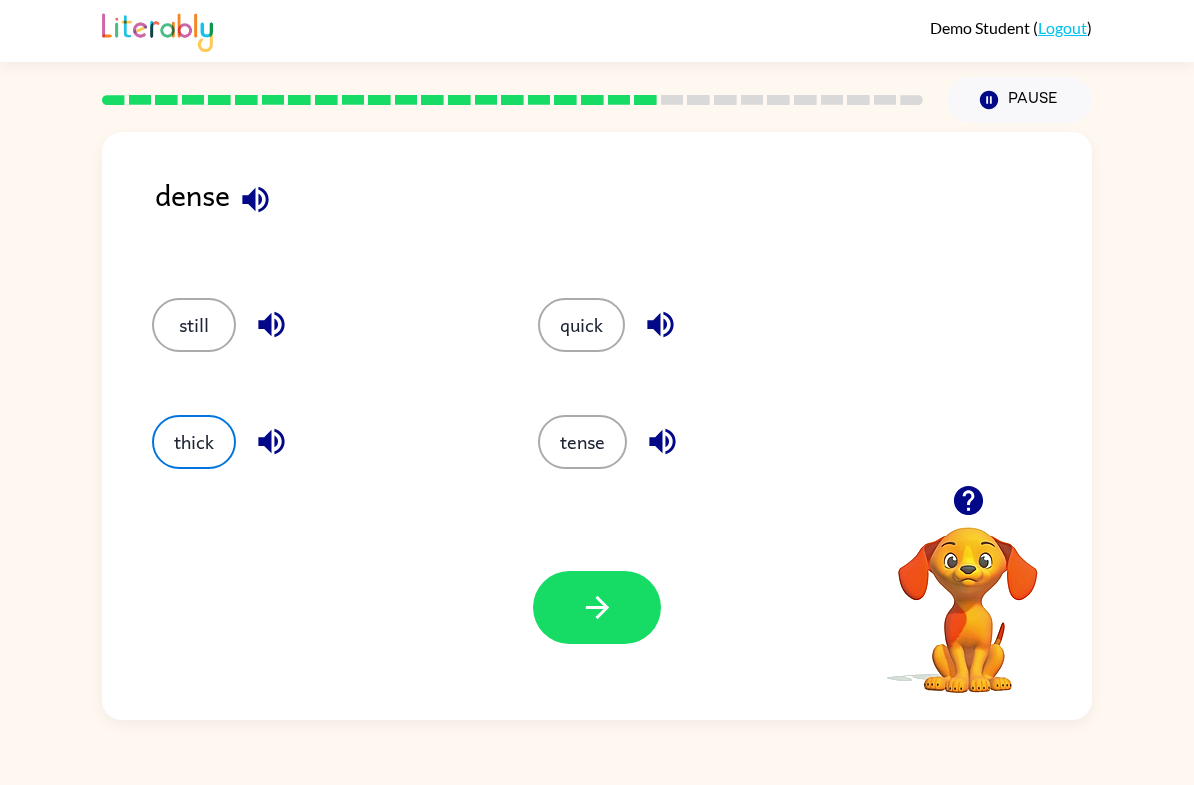 click on "thick" at bounding box center (194, 442) 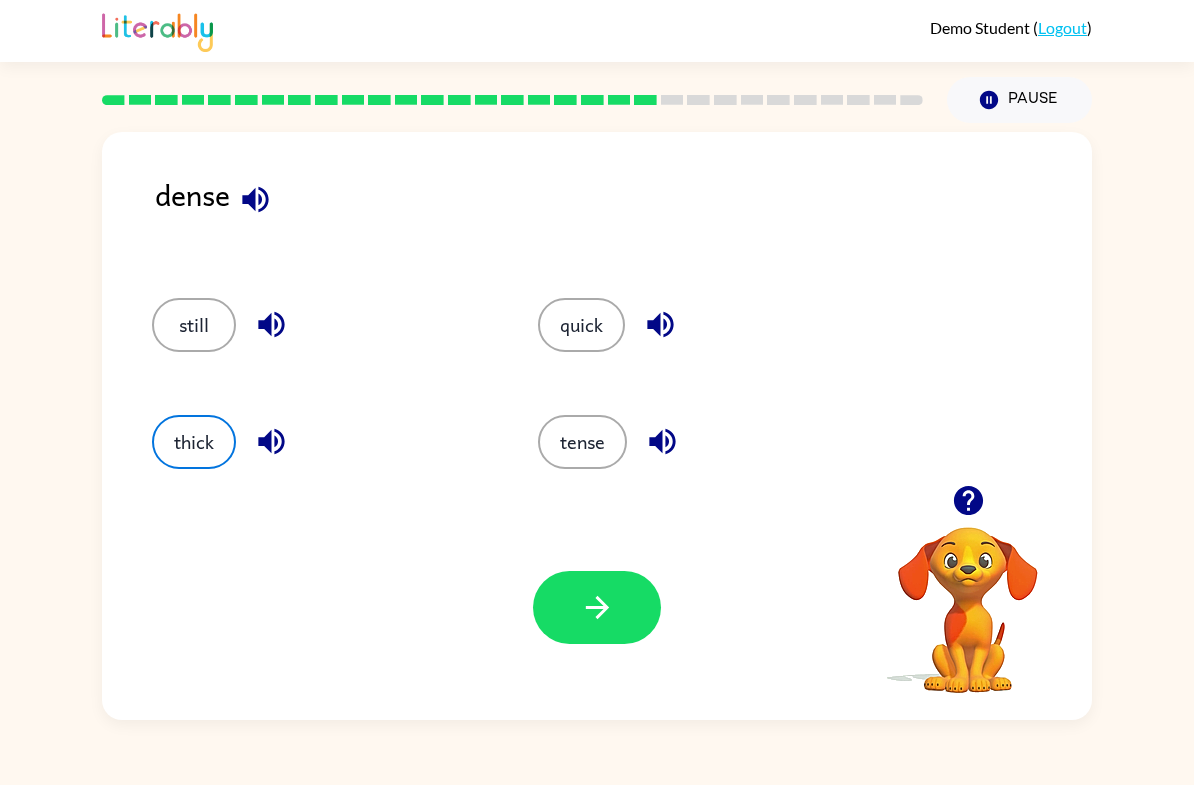 click at bounding box center (597, 607) 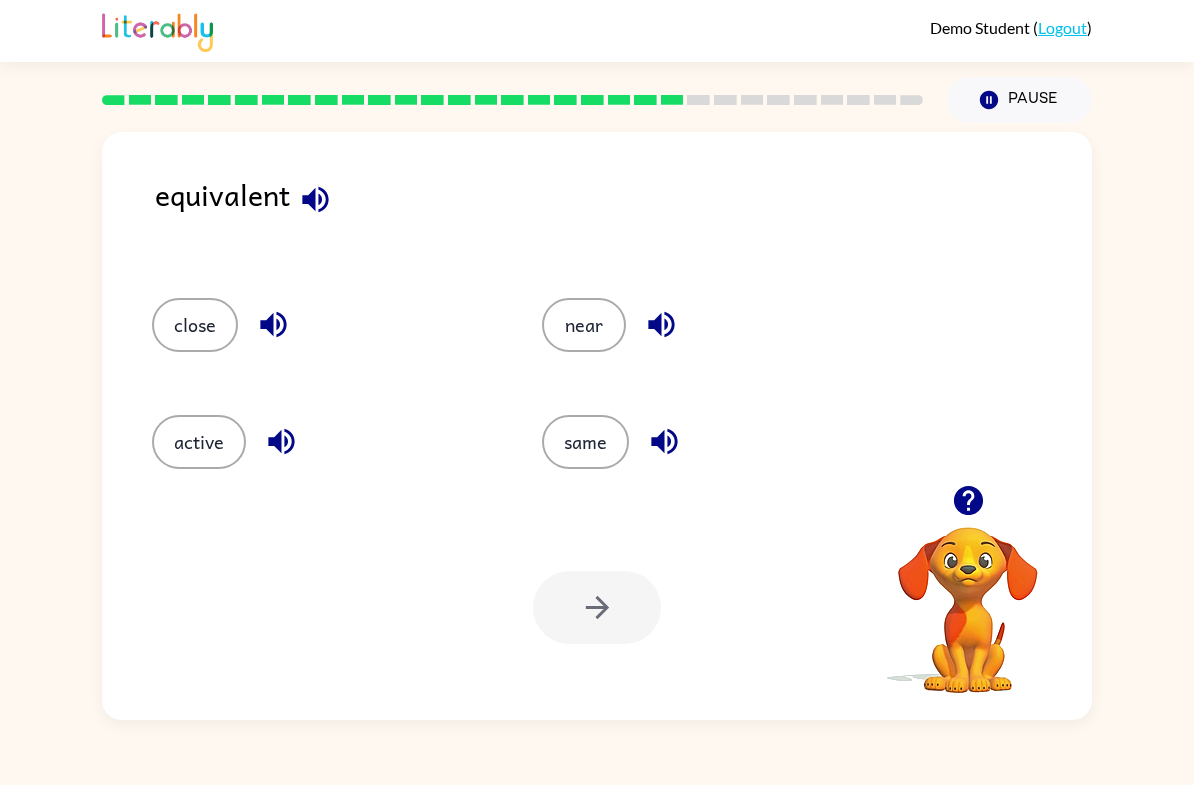 click on "same" at bounding box center [195, 325] 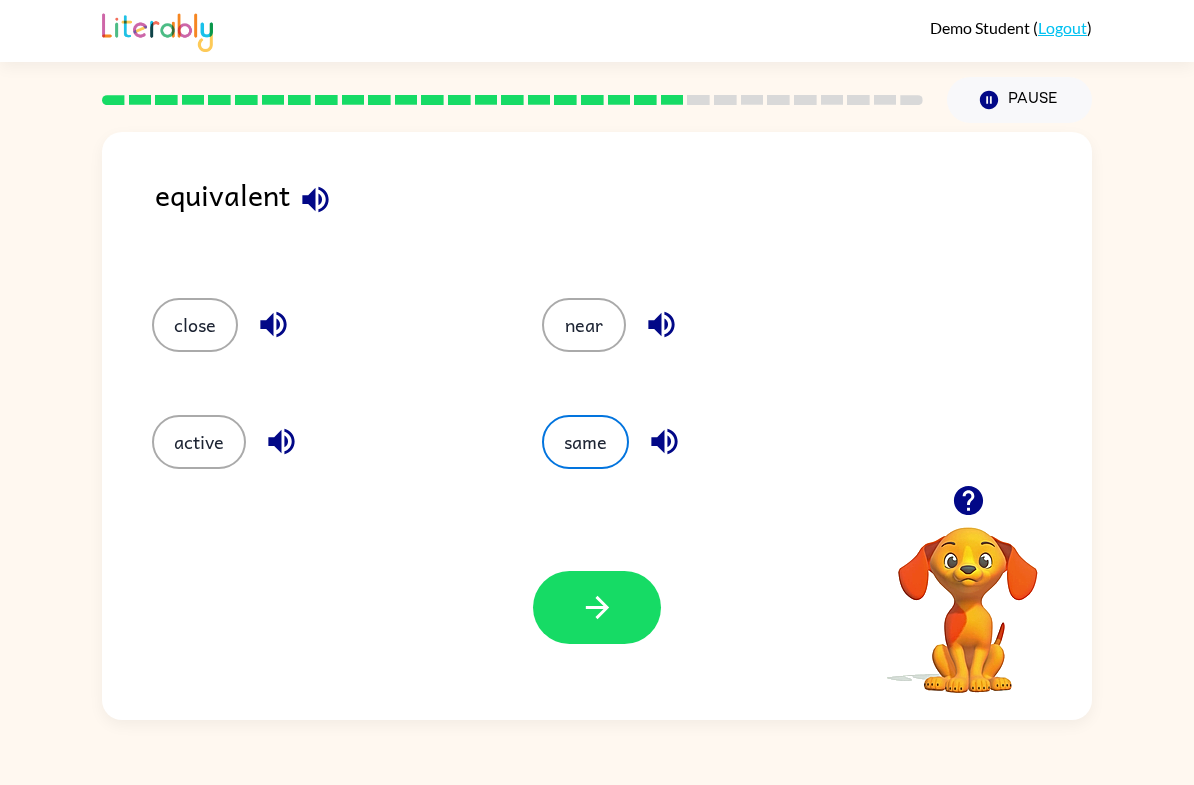 click at bounding box center (597, 607) 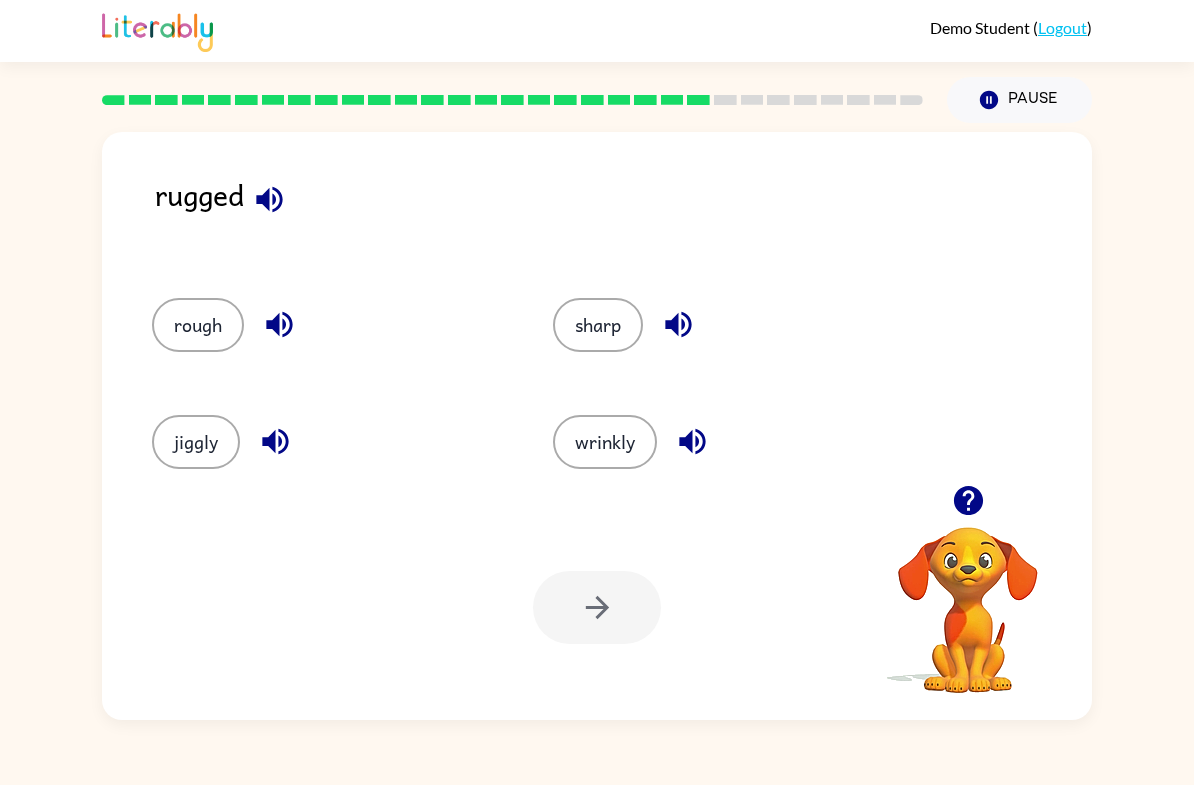 click on "wrinkly" at bounding box center (715, 435) 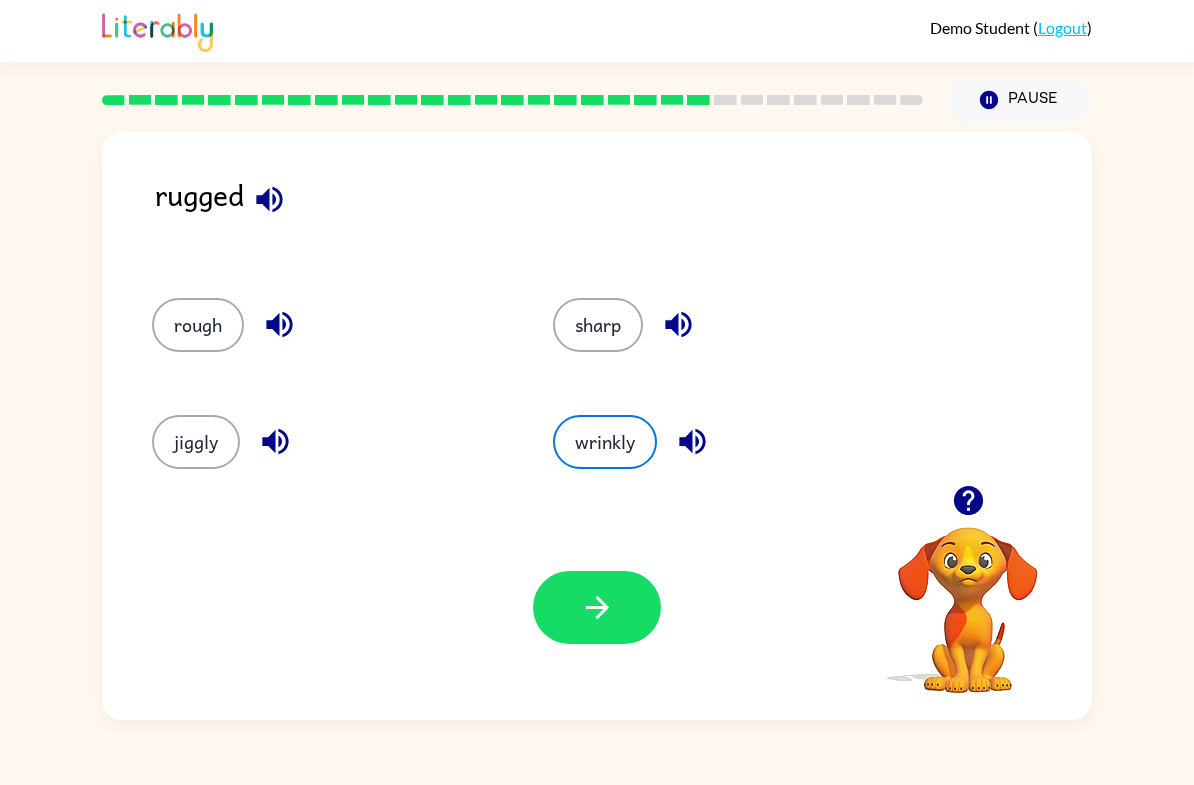 click at bounding box center [597, 607] 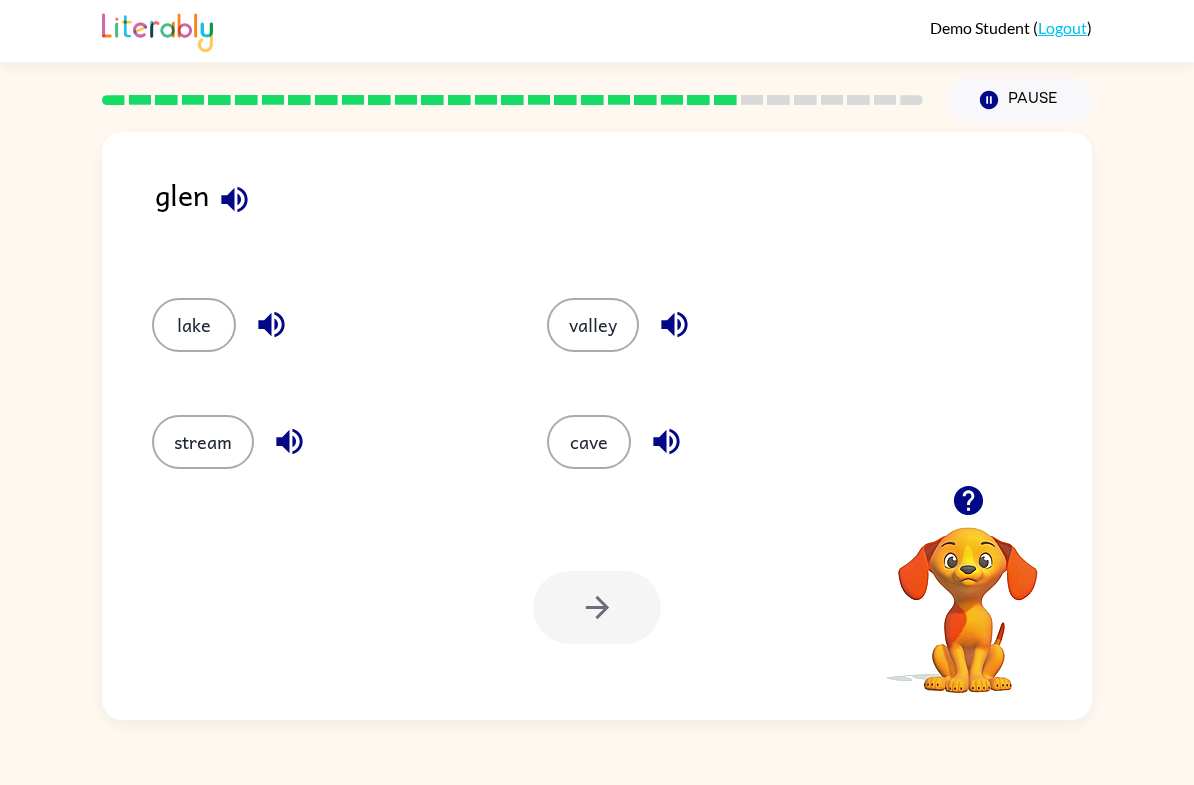 click on "valley" at bounding box center [194, 325] 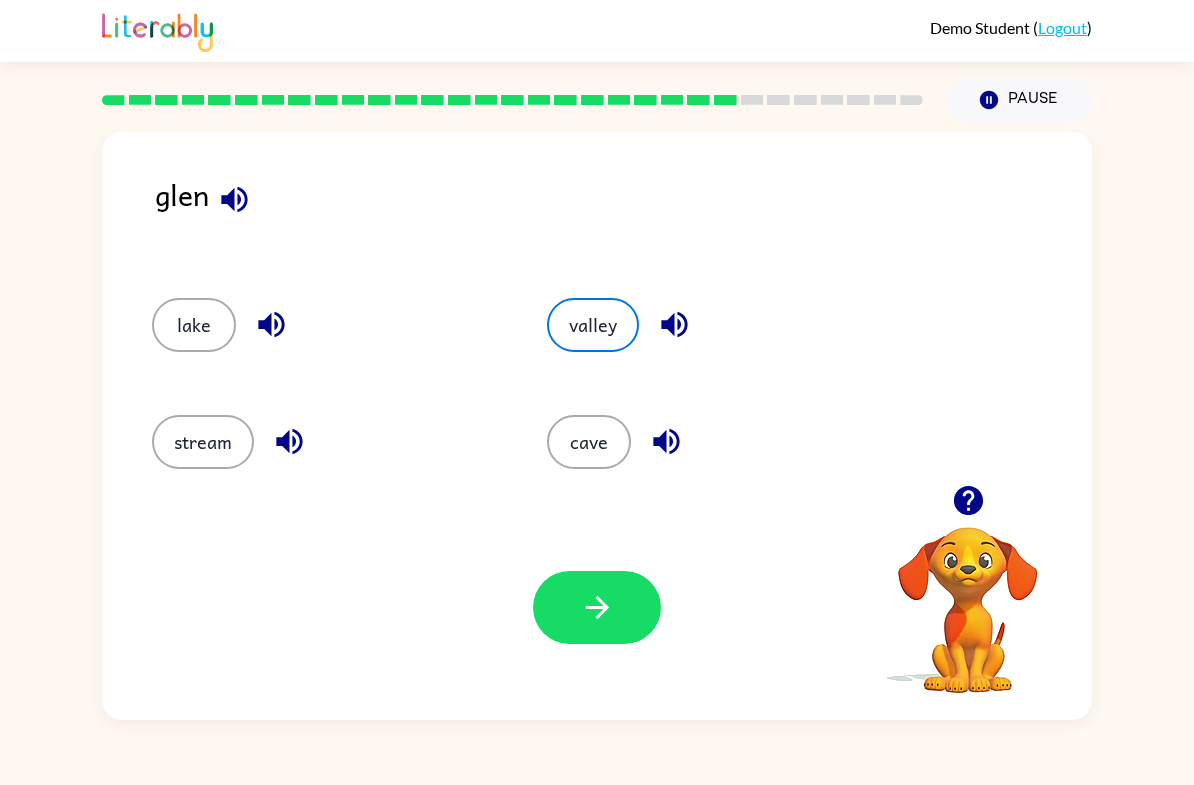 click on "cave" at bounding box center [194, 325] 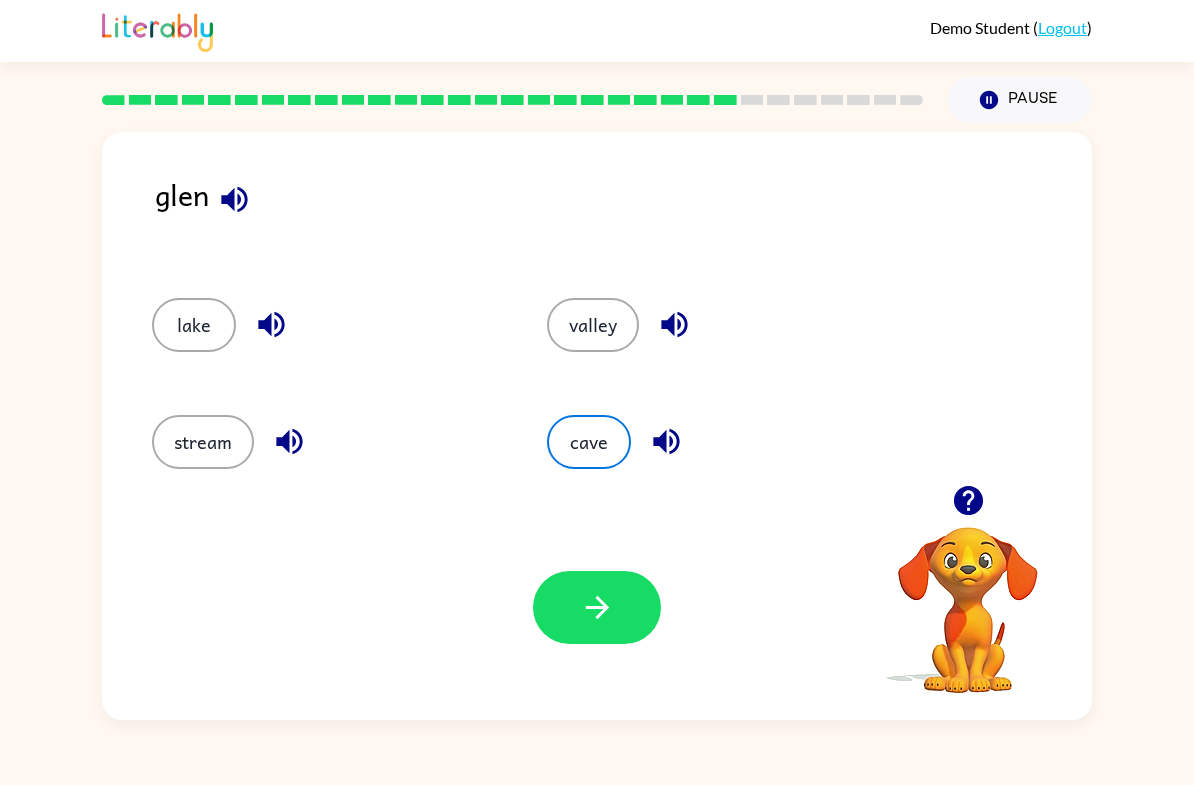 click on "valley" at bounding box center (194, 325) 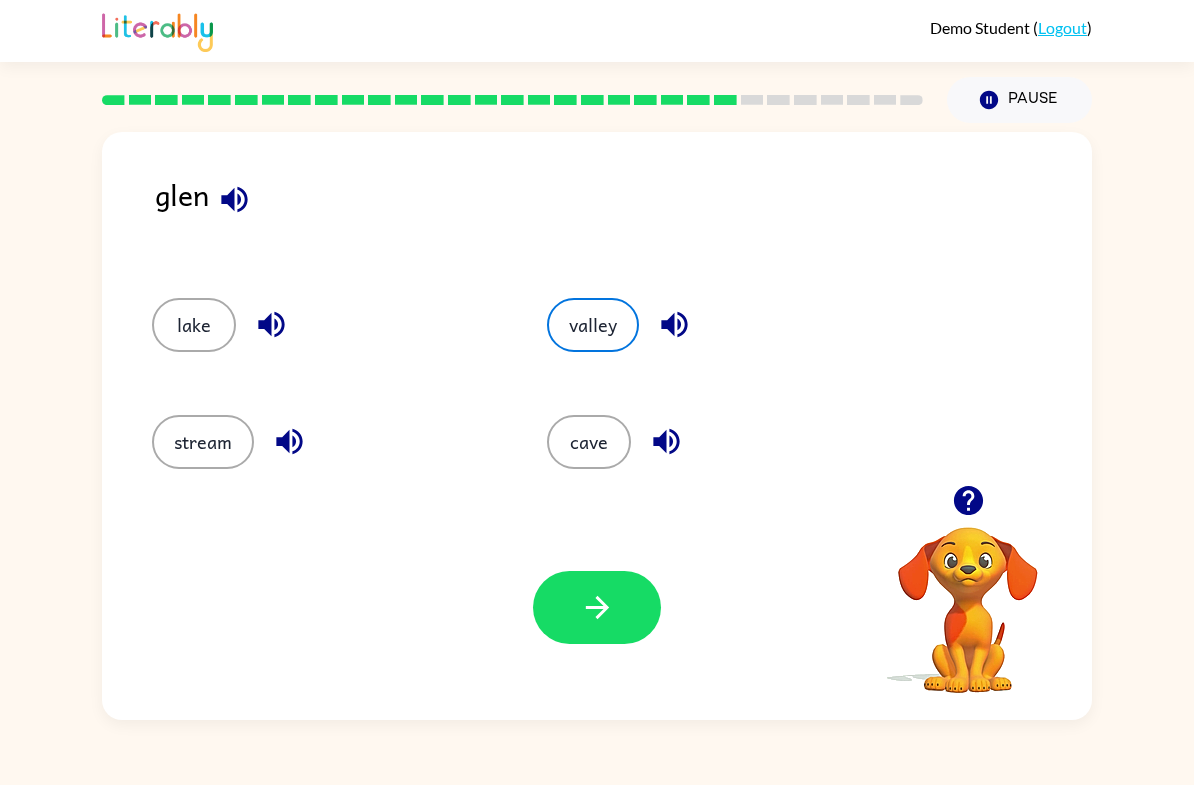click at bounding box center [597, 607] 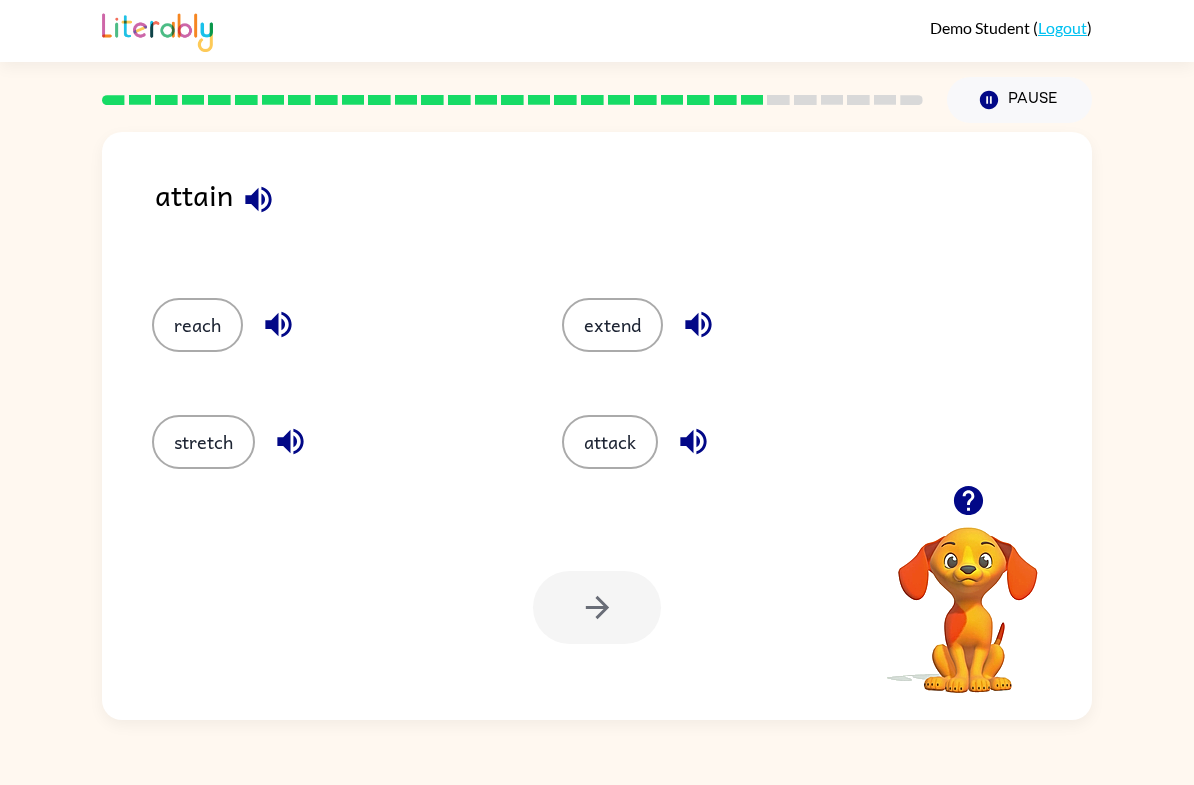 click on "extend" at bounding box center (197, 325) 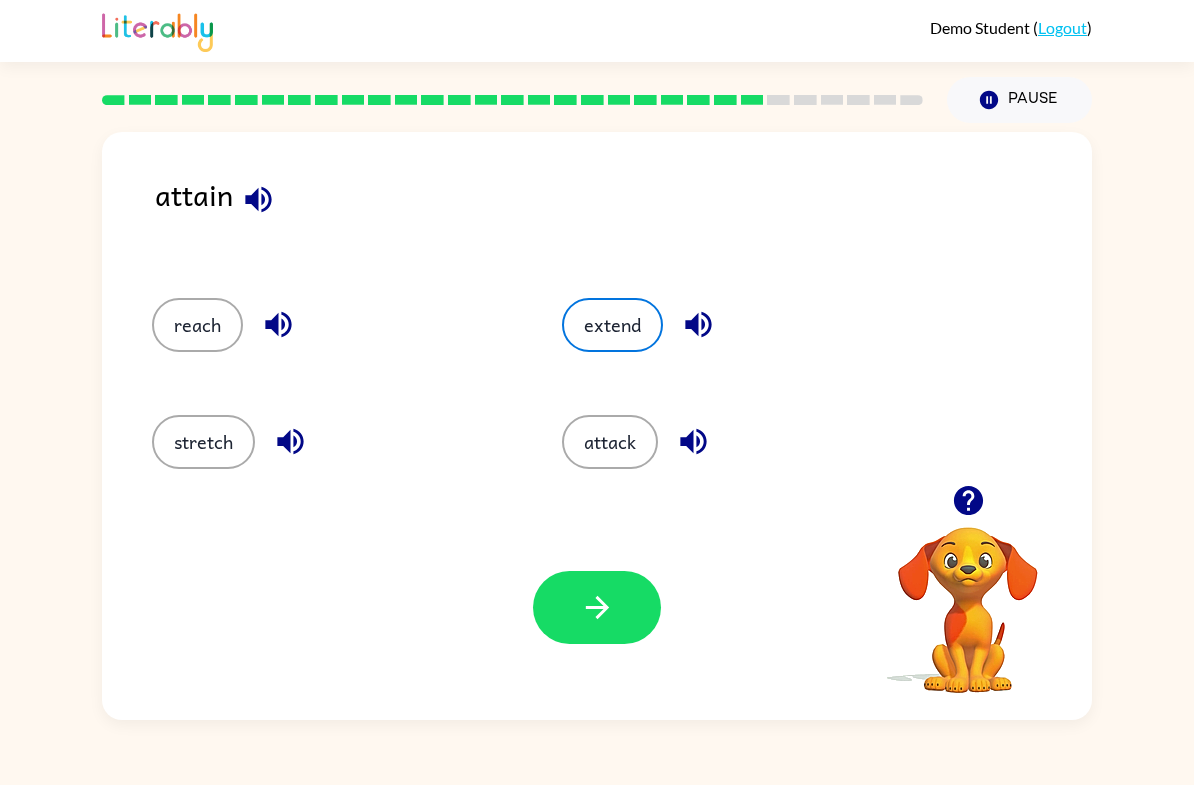 click at bounding box center [597, 607] 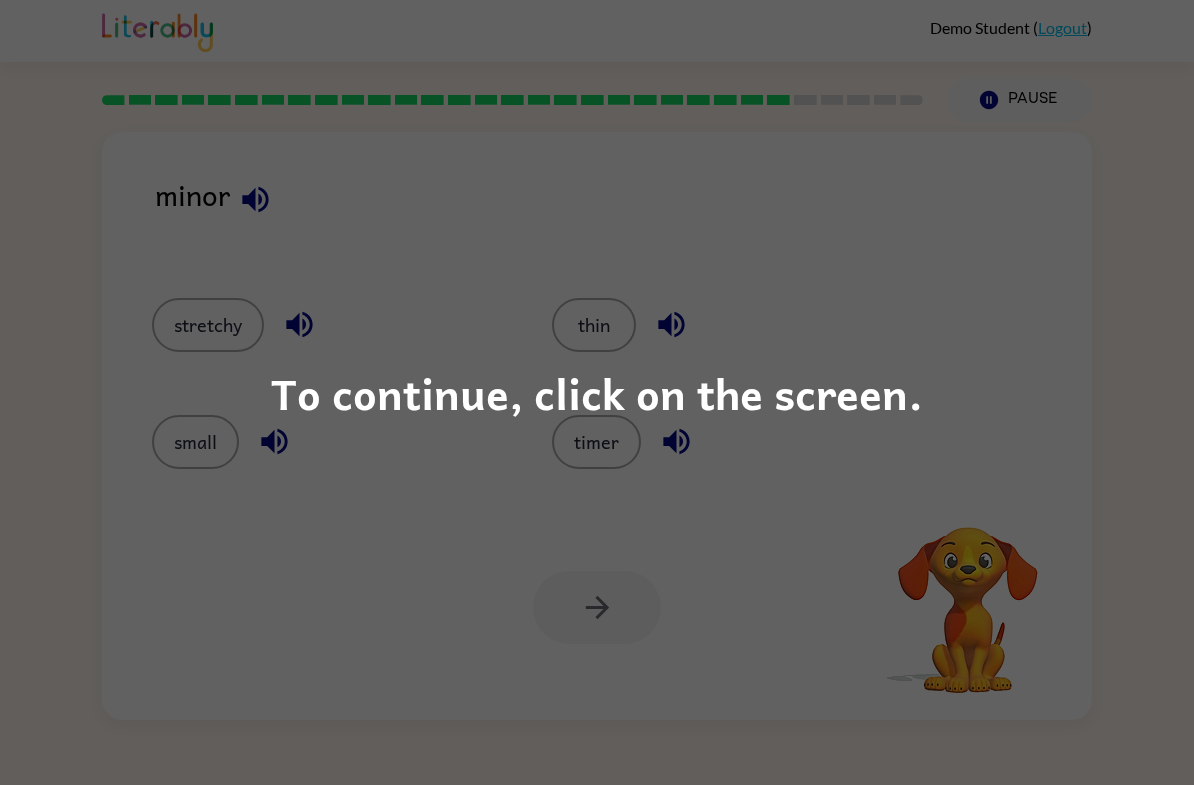 click on "To continue, click on the screen." at bounding box center (597, 392) 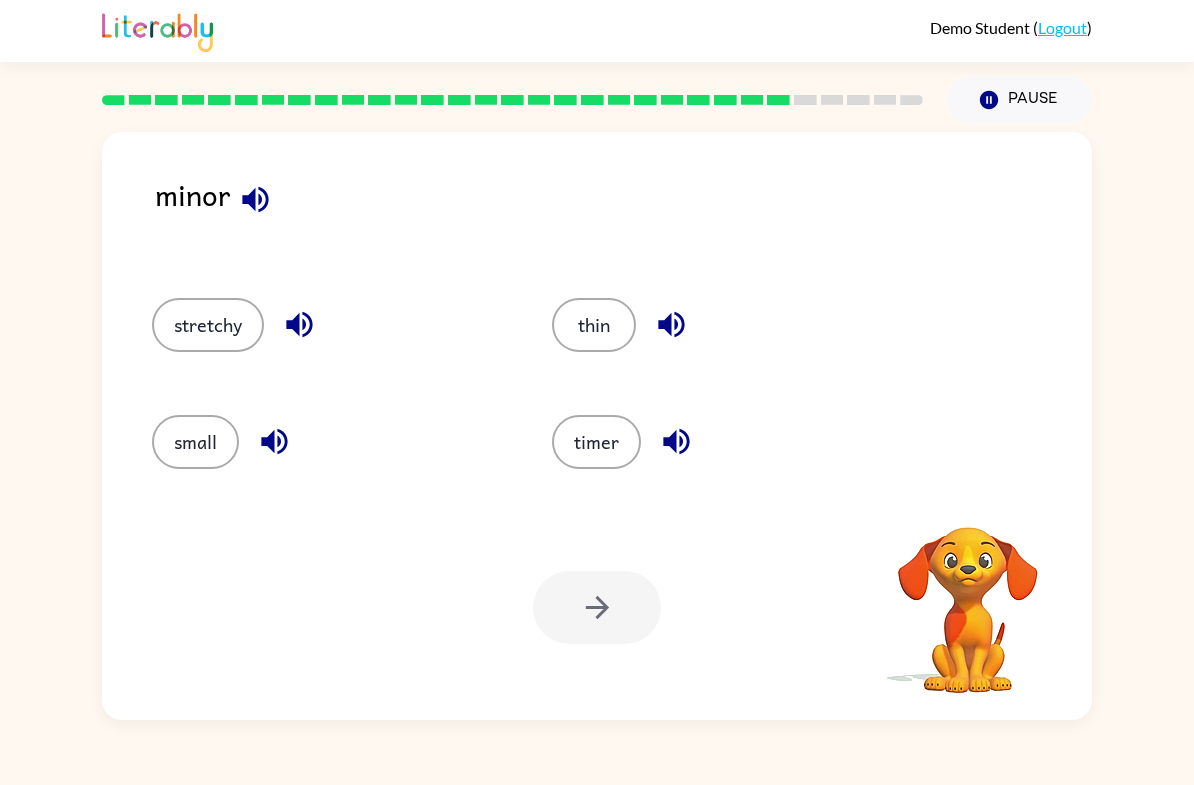 click on "Your browser must support playing .mp4 files to use Literably. Please try using another browser." at bounding box center (597, 607) 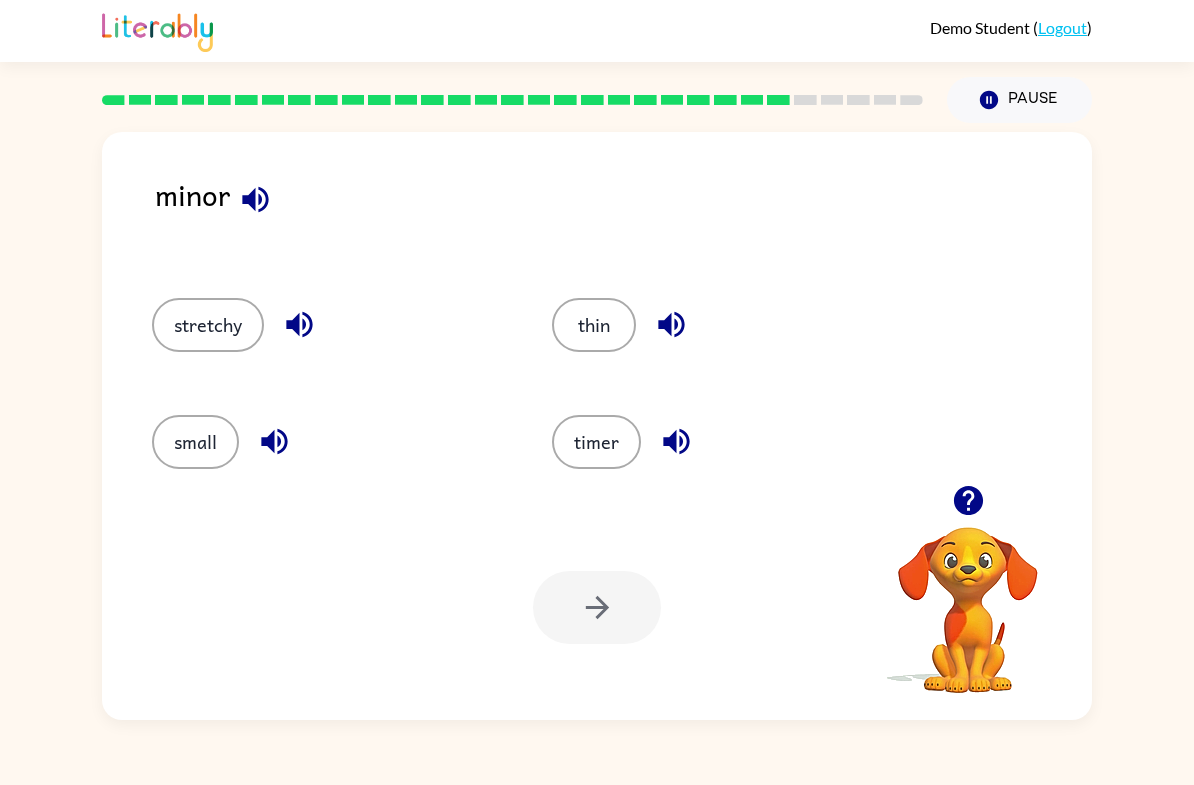 click on "small" at bounding box center (208, 325) 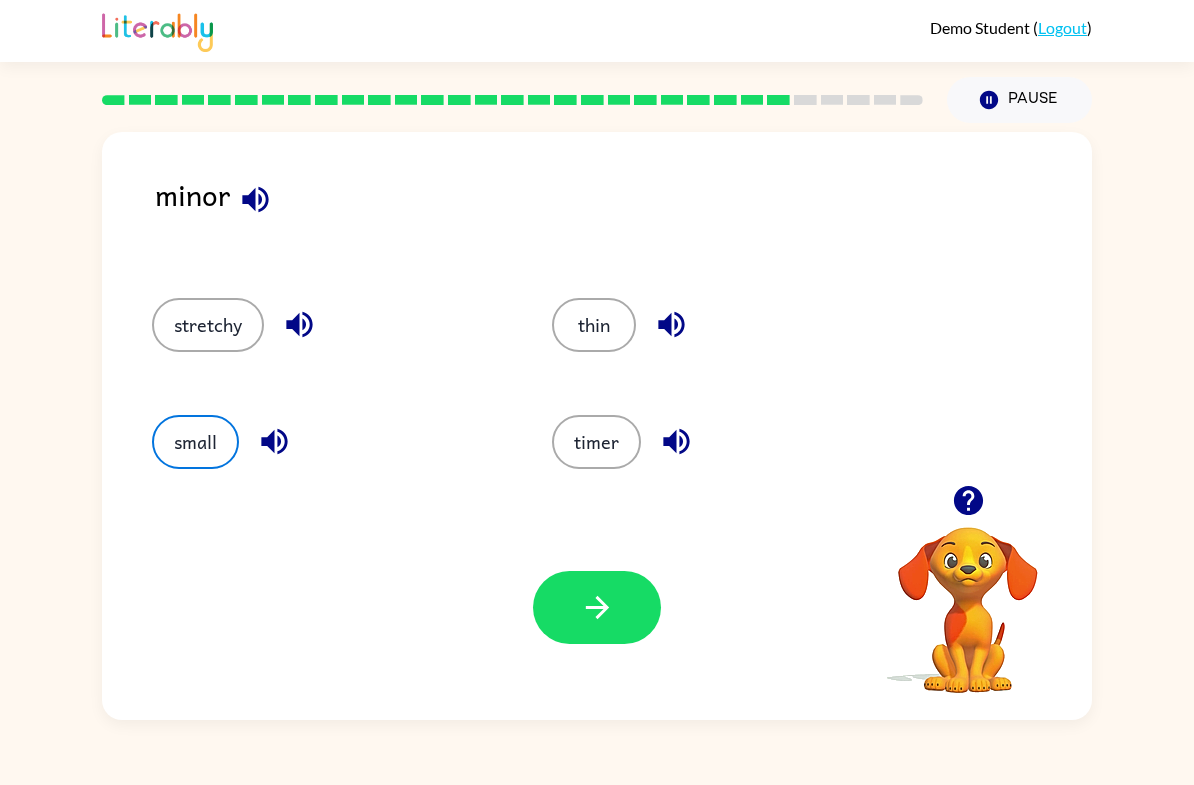 click at bounding box center (597, 607) 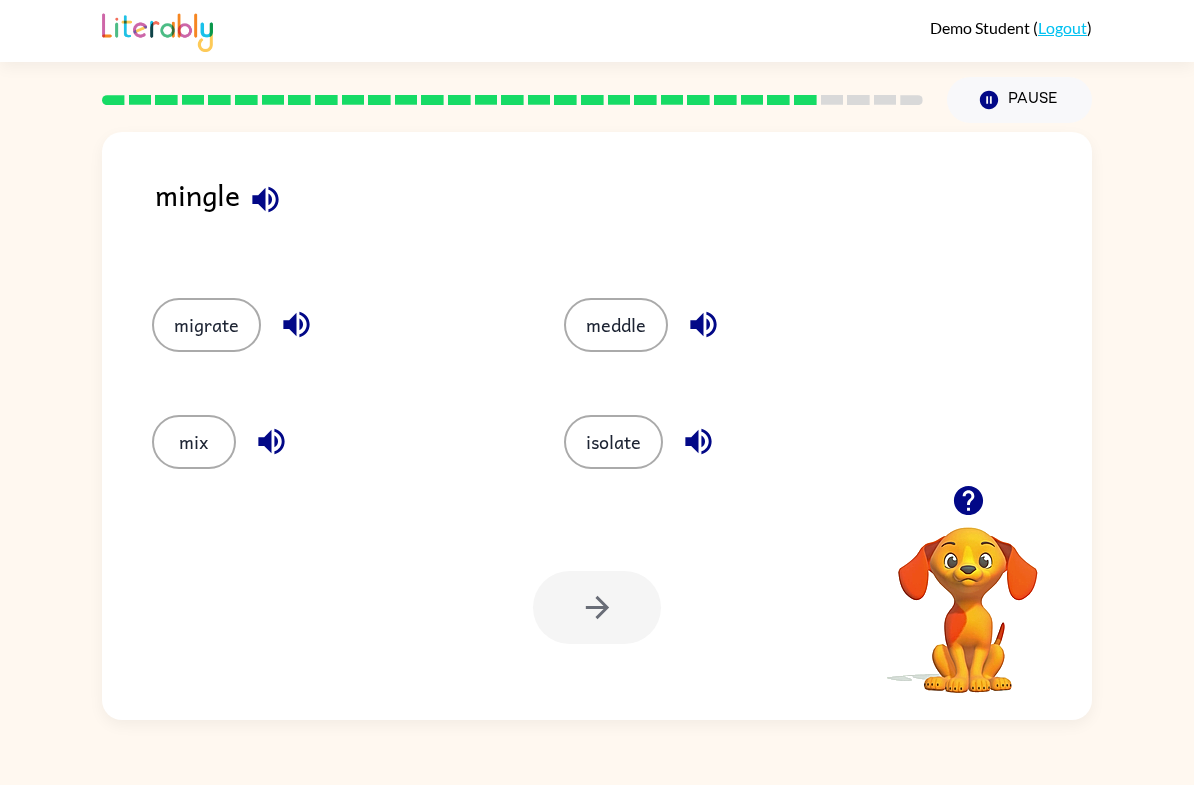 click on "mix" at bounding box center (206, 325) 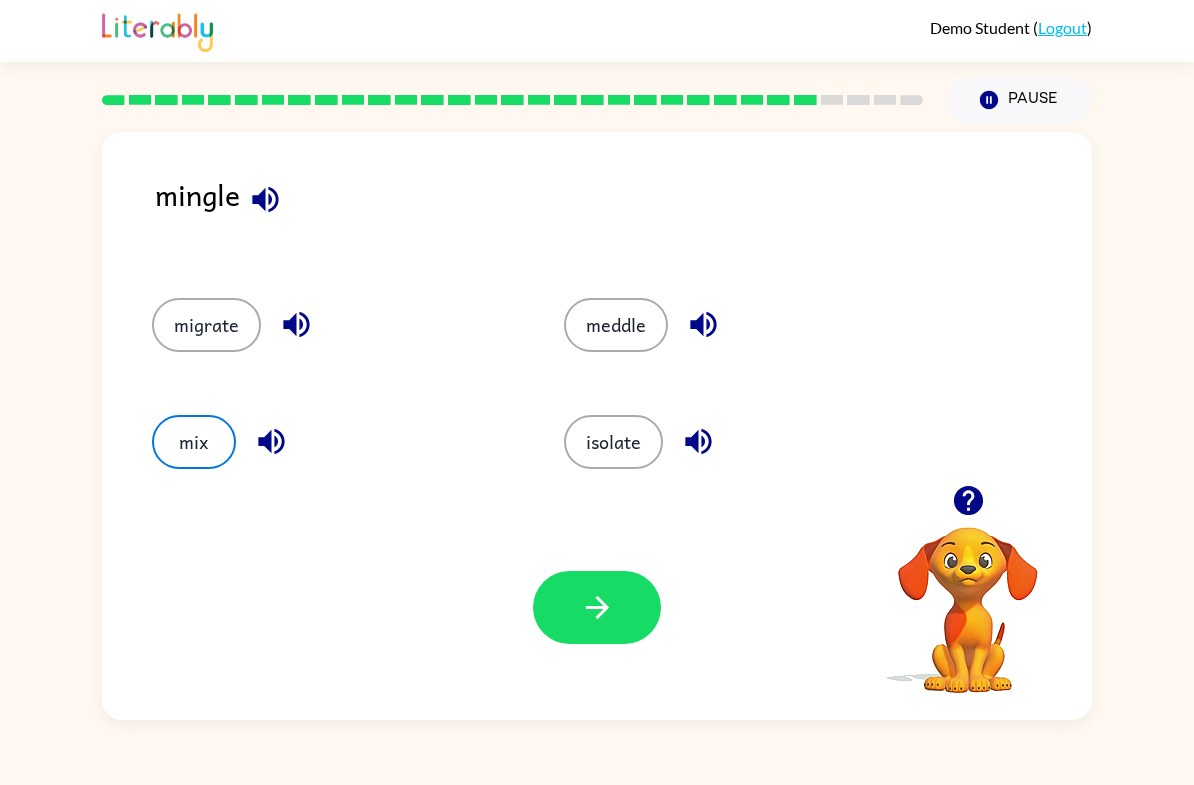 click at bounding box center [597, 607] 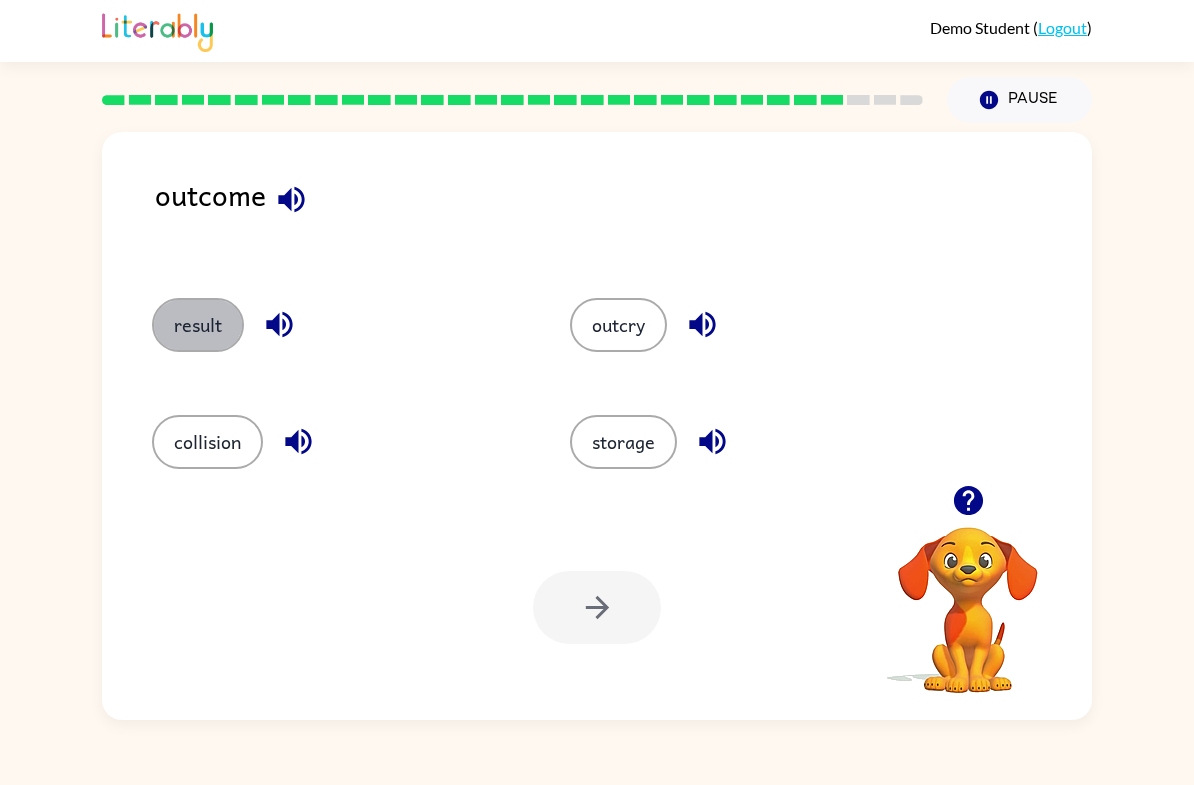 click on "result" at bounding box center (198, 325) 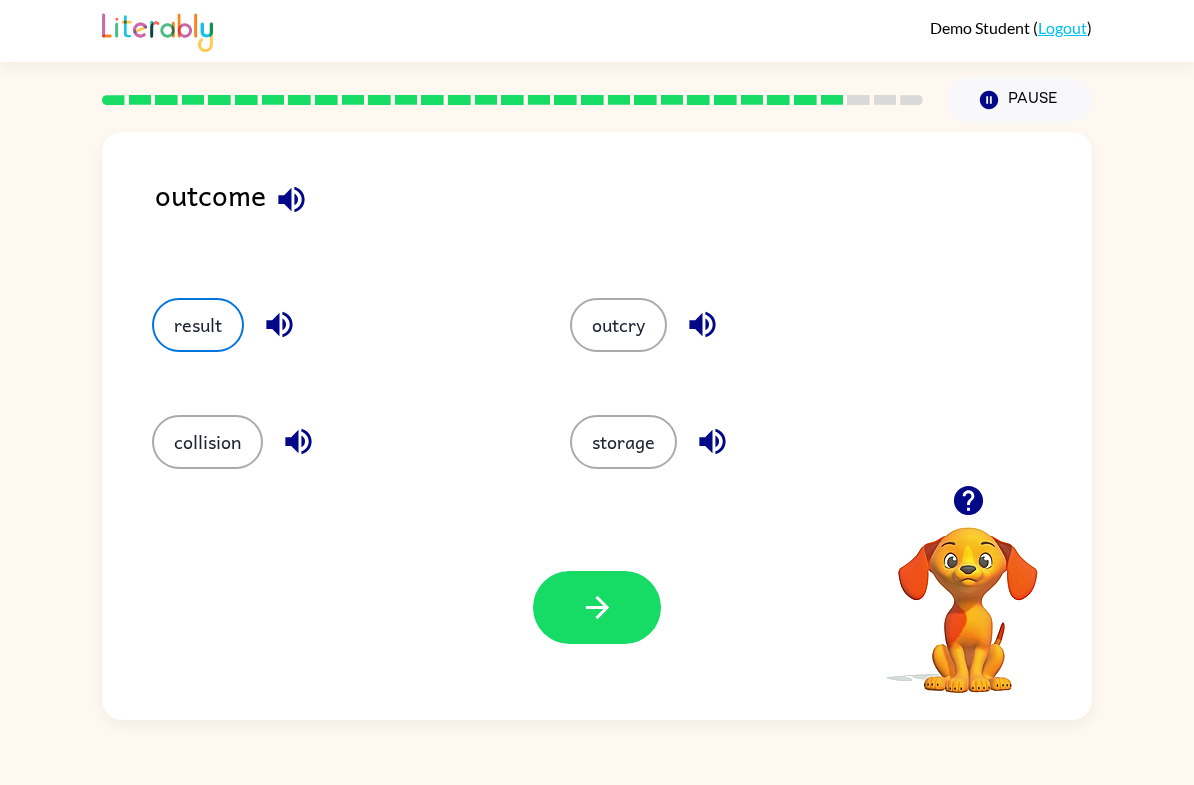 click at bounding box center (597, 607) 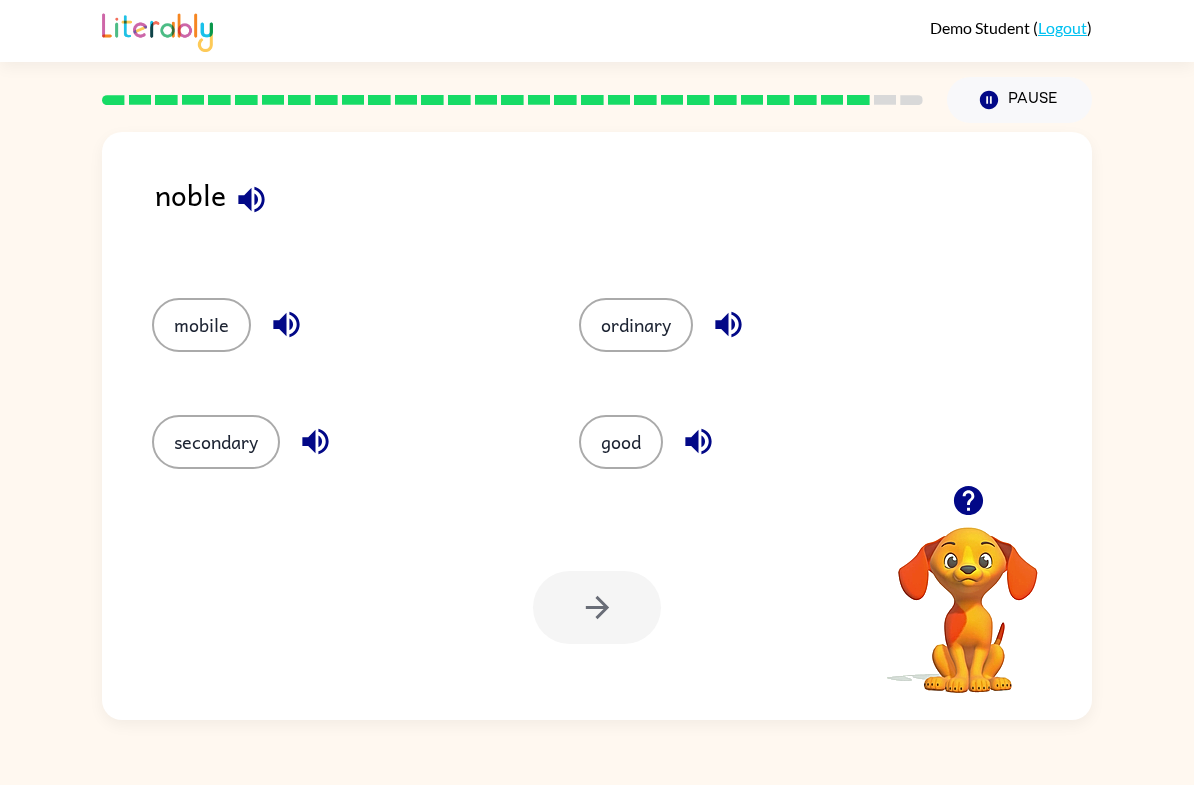 click on "good" at bounding box center [754, 435] 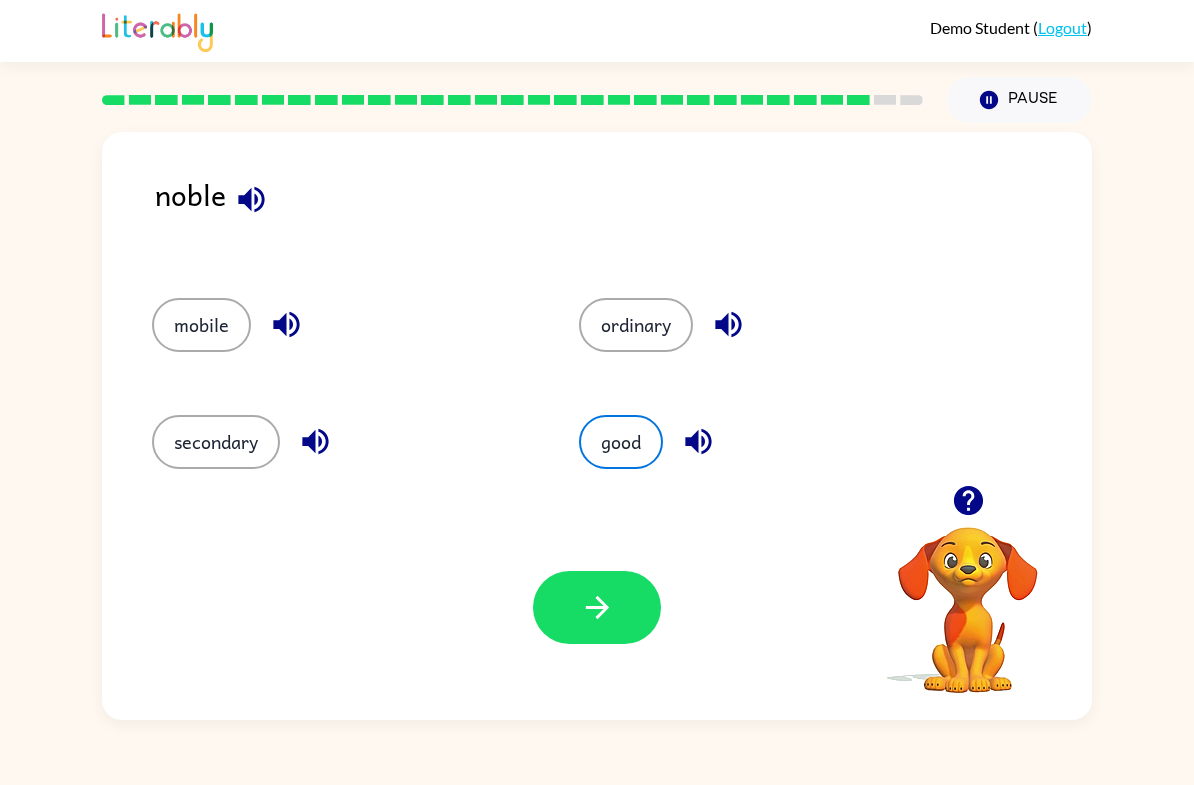 click at bounding box center [597, 607] 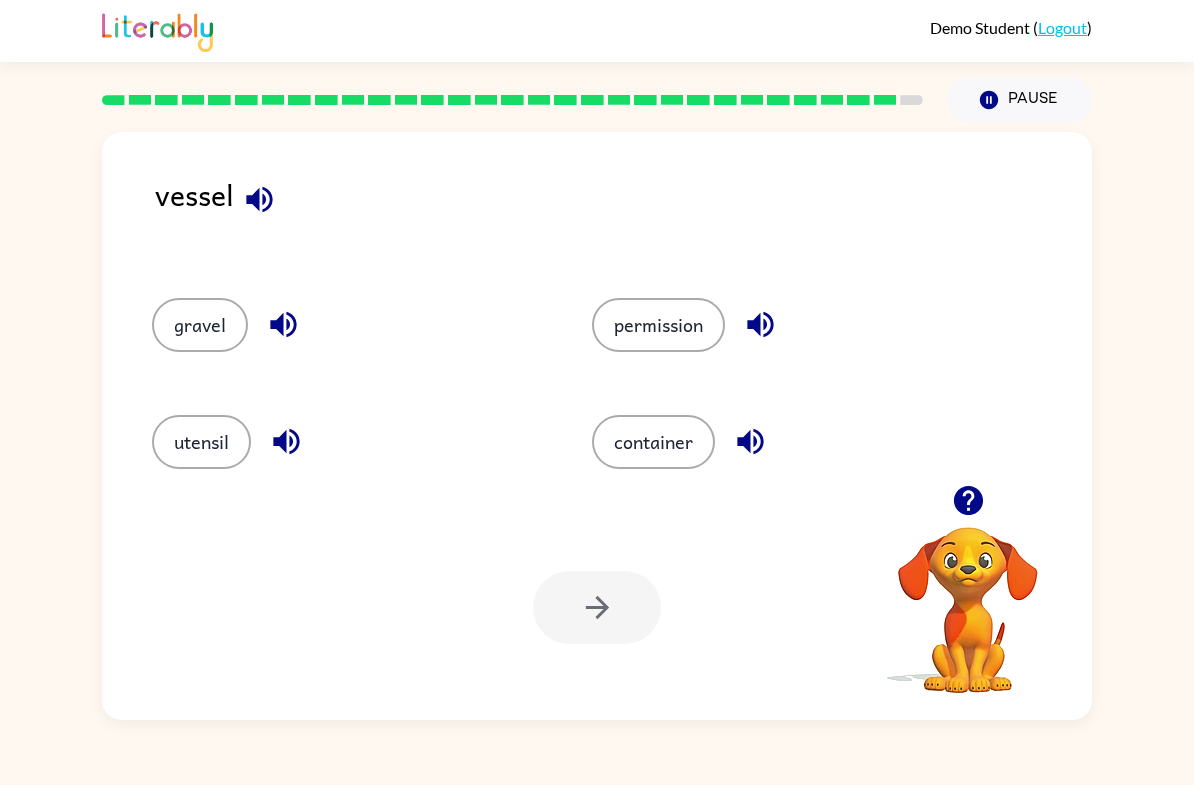 click on "container" at bounding box center (200, 325) 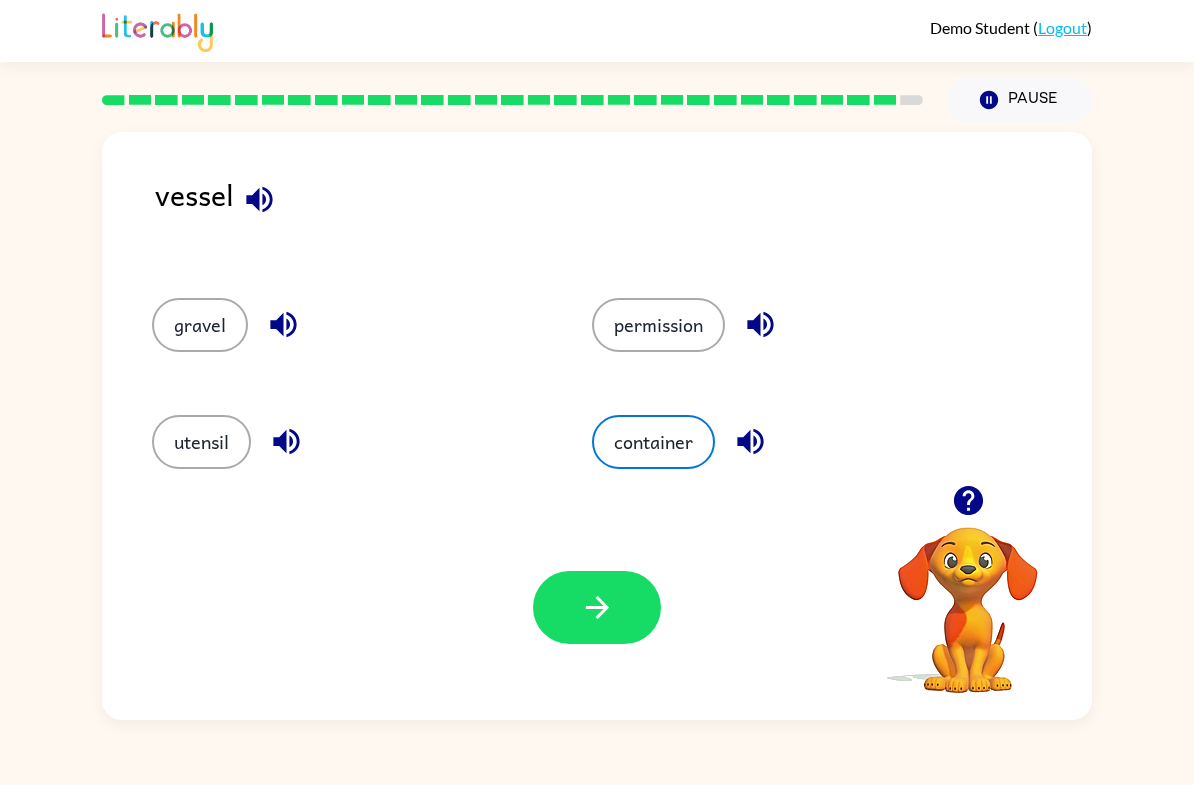 click at bounding box center (597, 607) 